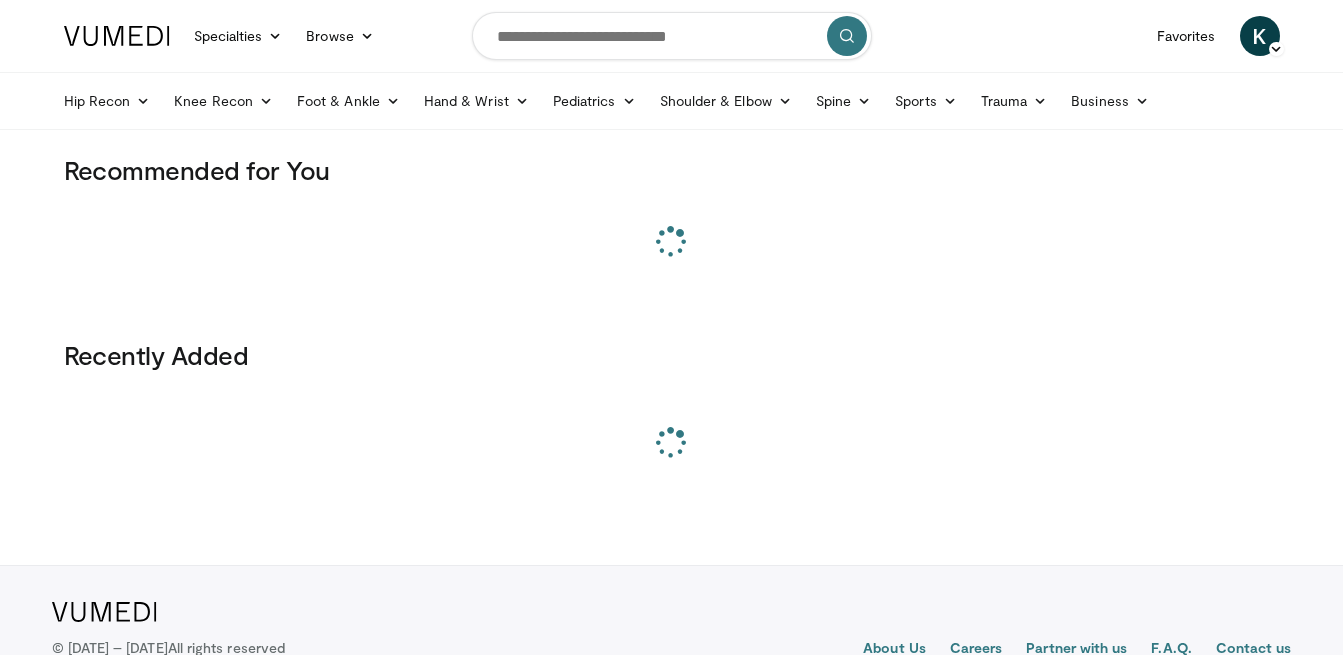 scroll, scrollTop: 0, scrollLeft: 0, axis: both 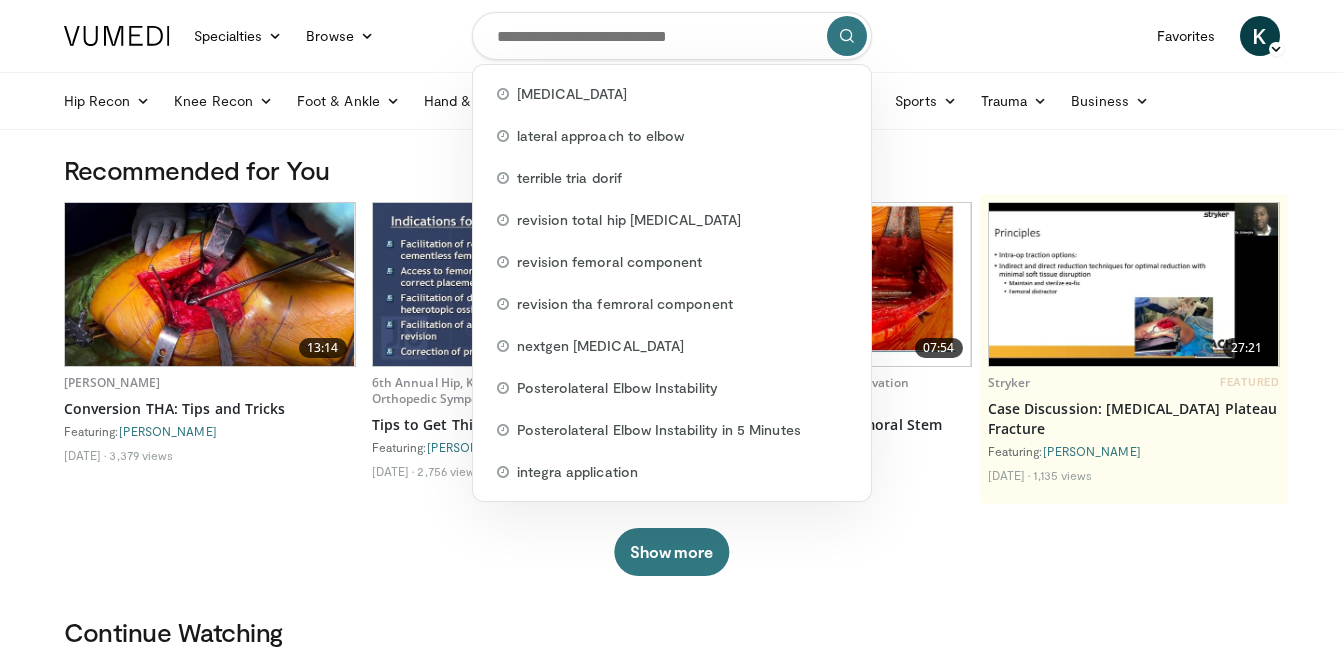 click at bounding box center [672, 36] 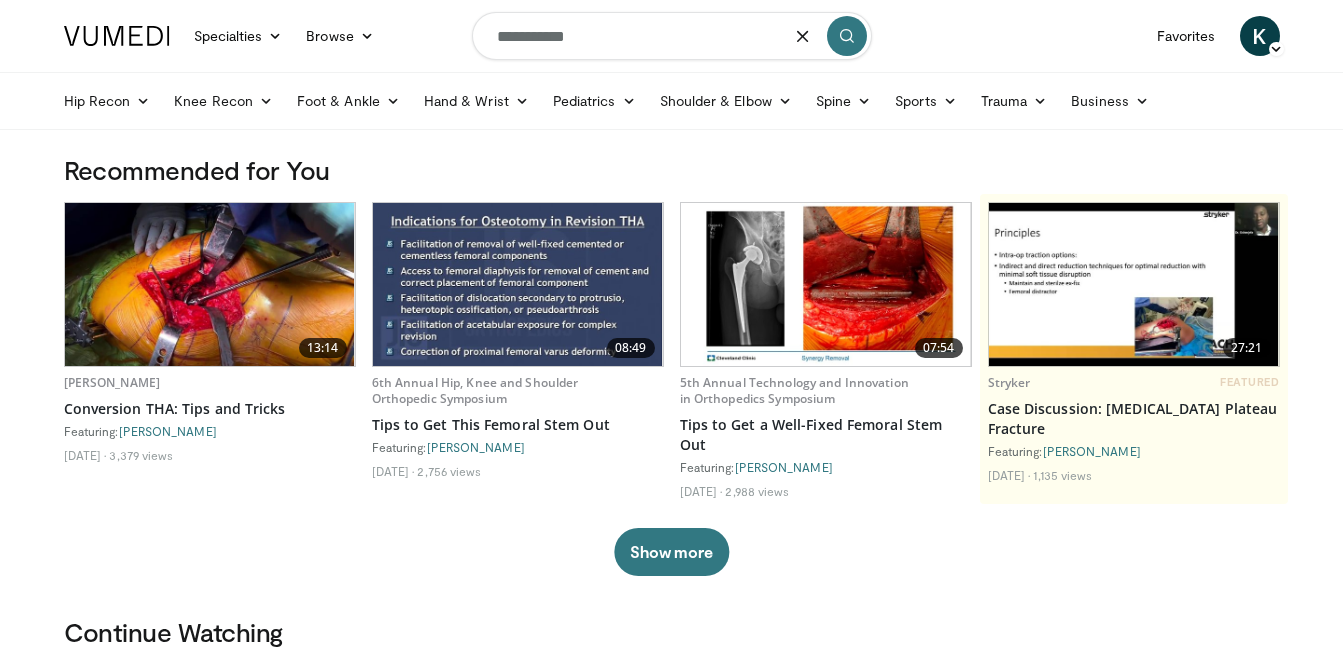type on "**********" 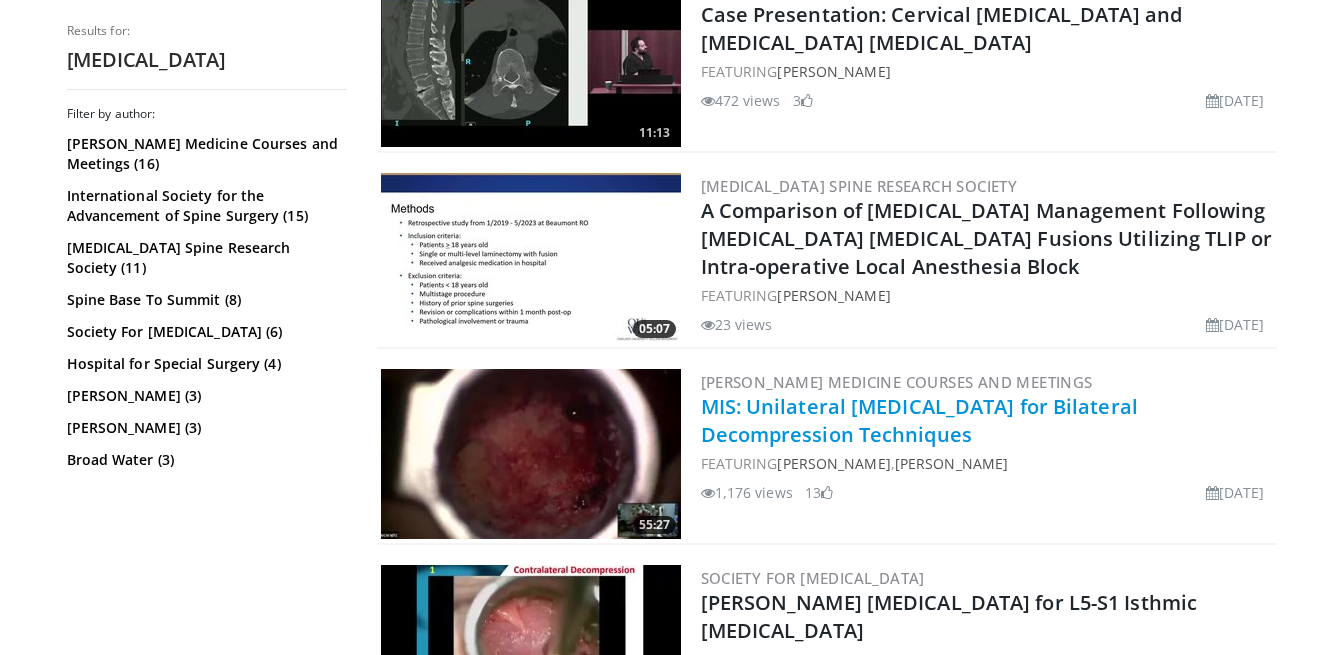 scroll, scrollTop: 1848, scrollLeft: 0, axis: vertical 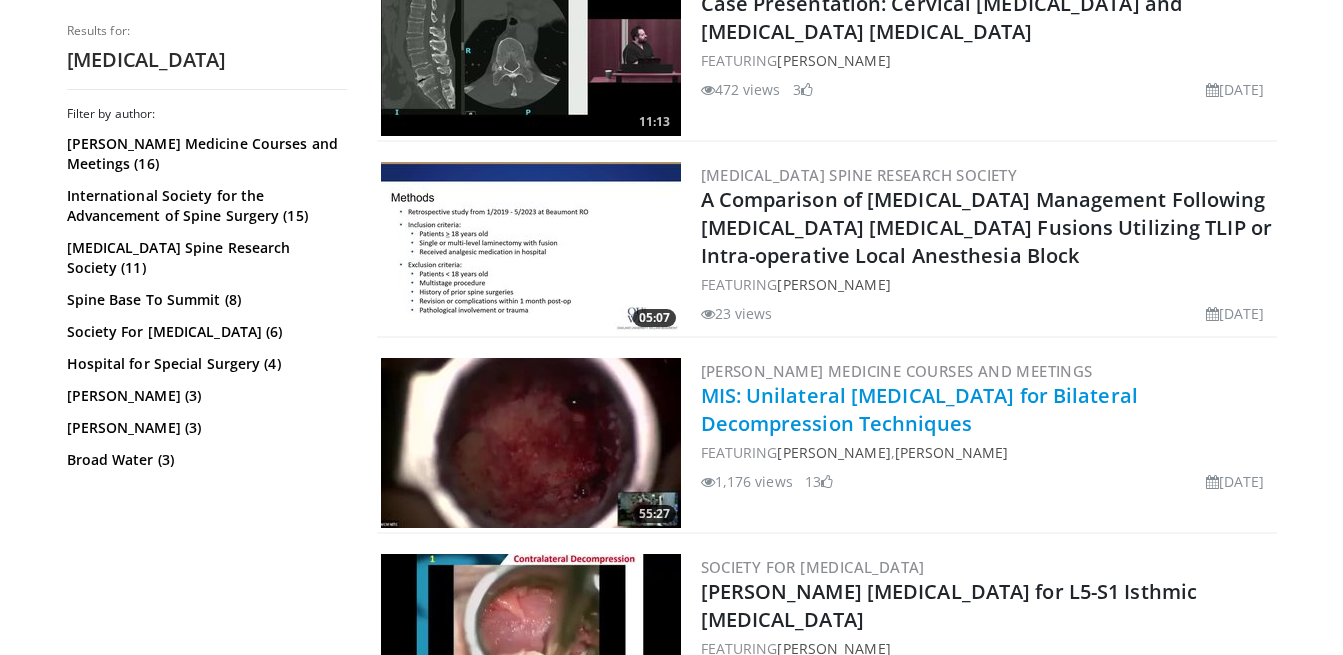 click on "MIS: Unilateral Laminectomy for Bilateral Decompression Techniques" at bounding box center (919, 409) 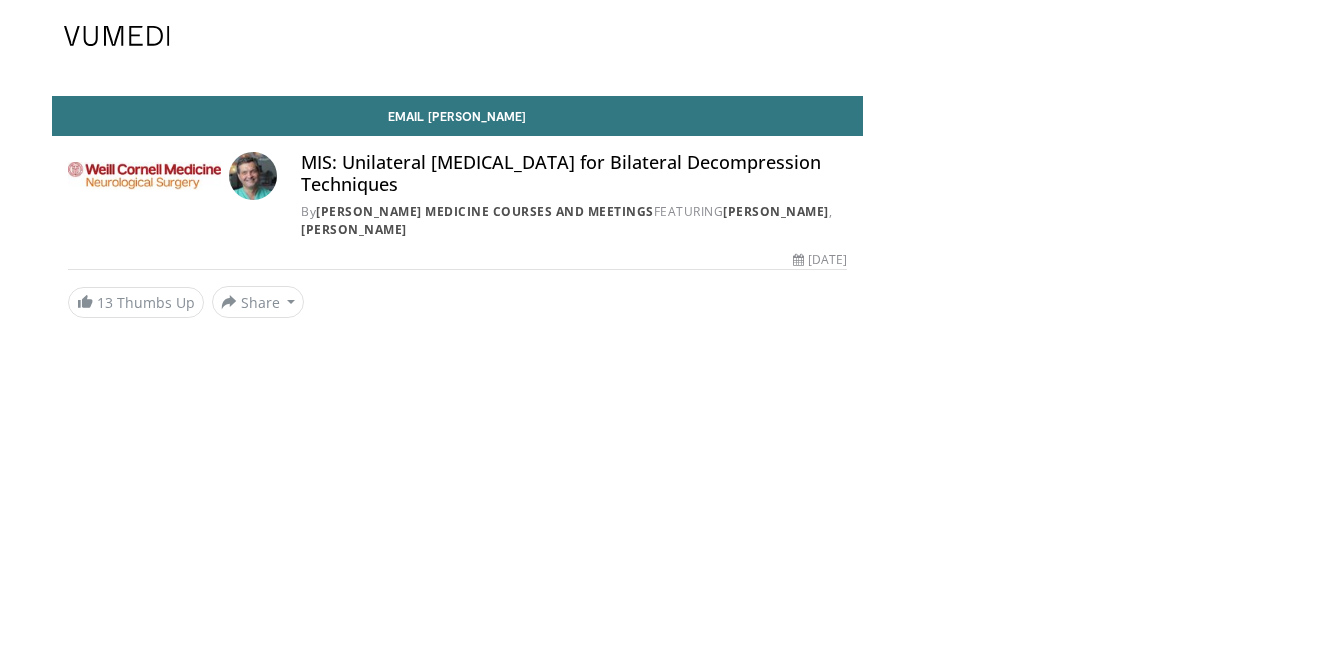 scroll, scrollTop: 0, scrollLeft: 0, axis: both 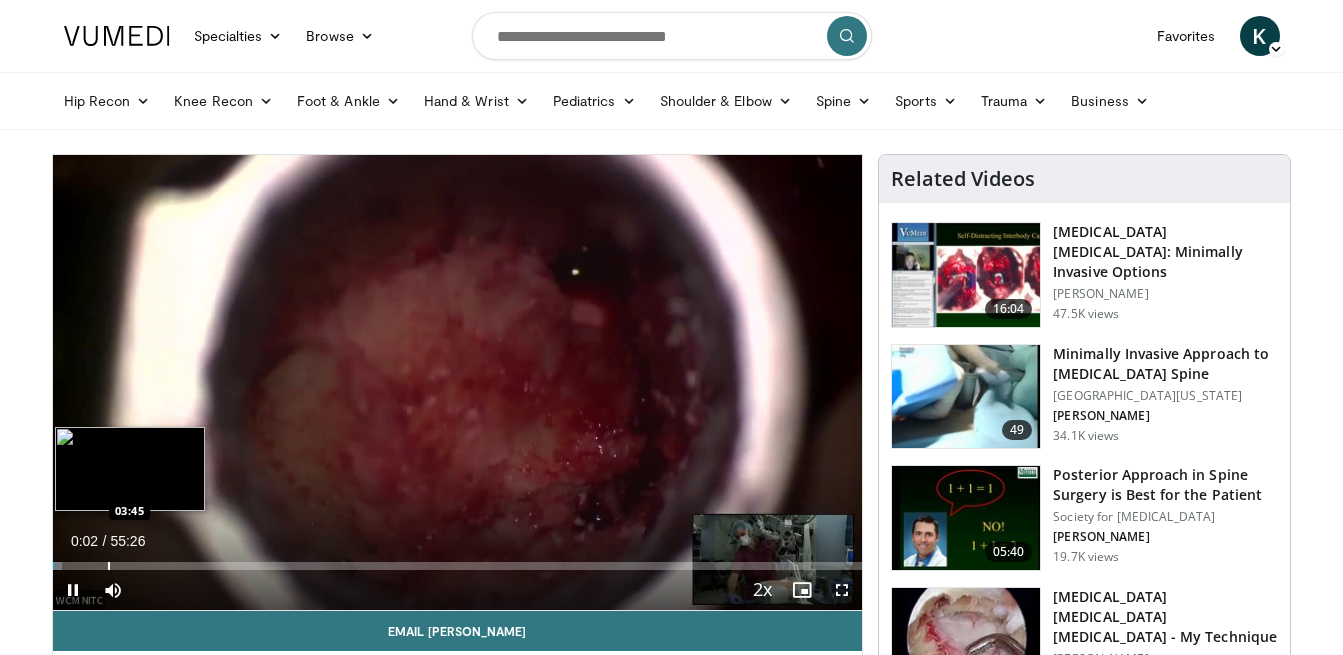 click on "Loaded :  1.20% 00:02 03:45" at bounding box center [458, 560] 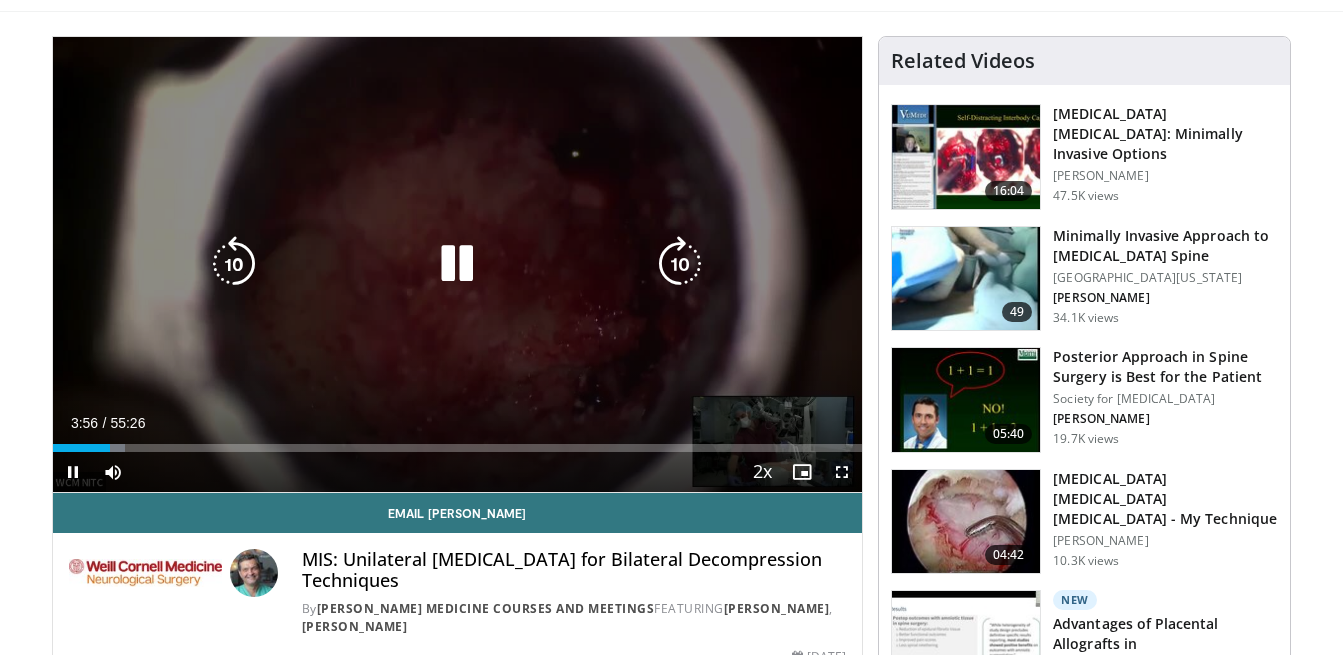scroll, scrollTop: 122, scrollLeft: 0, axis: vertical 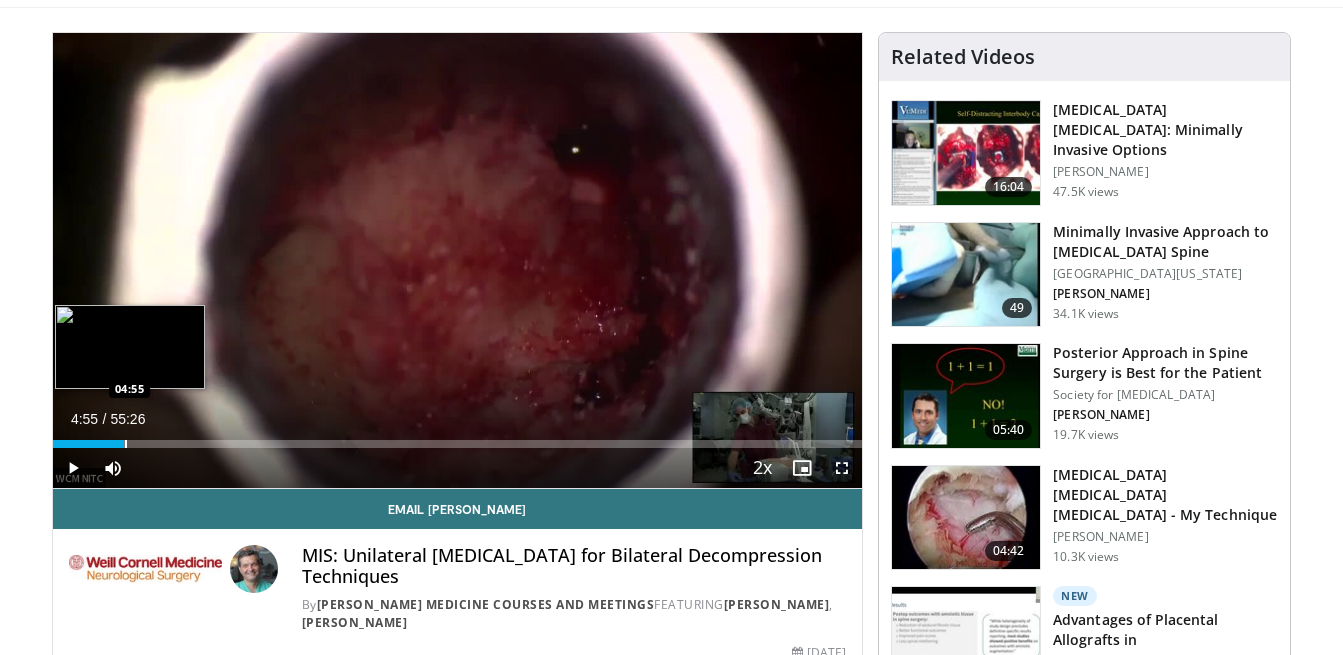 click on "Loaded :  9.00% 04:55 04:55" at bounding box center [458, 444] 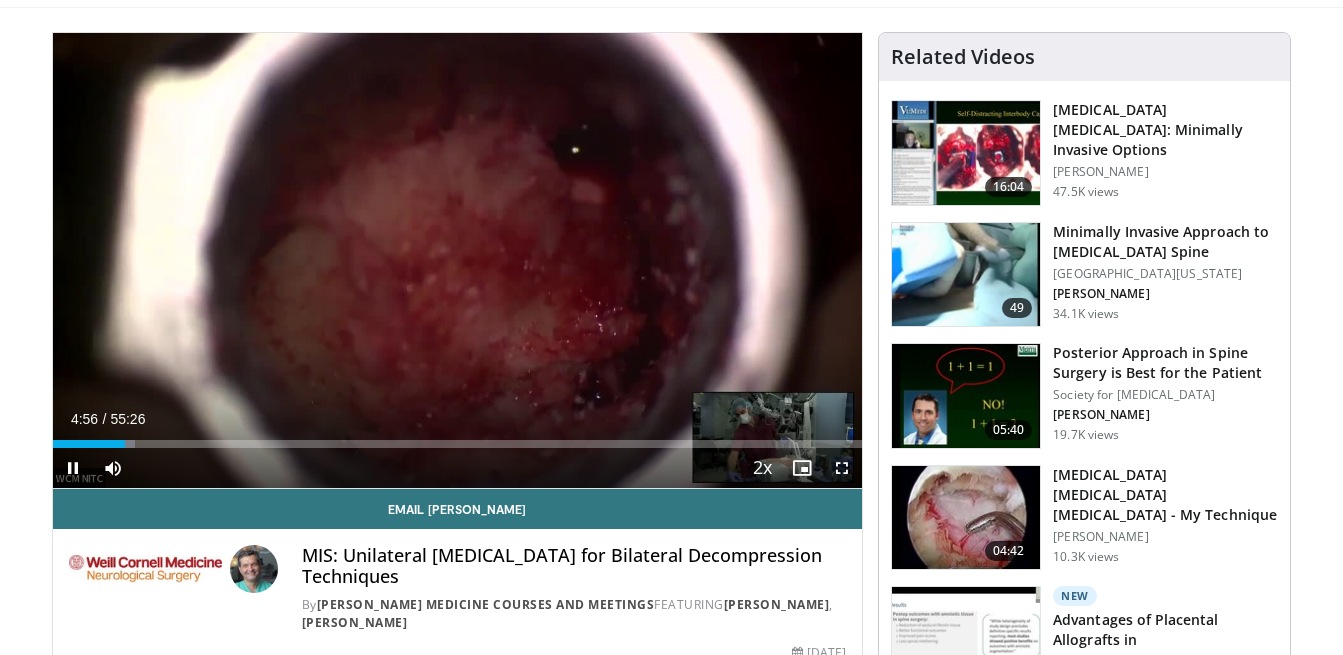 click on "Current Time  4:56 / Duration  55:26 Pause Skip Backward Skip Forward Mute Loaded :  10.20% 04:56 06:01 Stream Type  LIVE Seek to live, currently behind live LIVE   2x Playback Rate 0.5x 0.75x 1x 1.25x 1.5x 1.75x 2x , selected Chapters Chapters Descriptions descriptions off , selected Captions captions settings , opens captions settings dialog captions off , selected Audio Track en (Main) , selected Fullscreen Enable picture-in-picture mode" at bounding box center [458, 468] 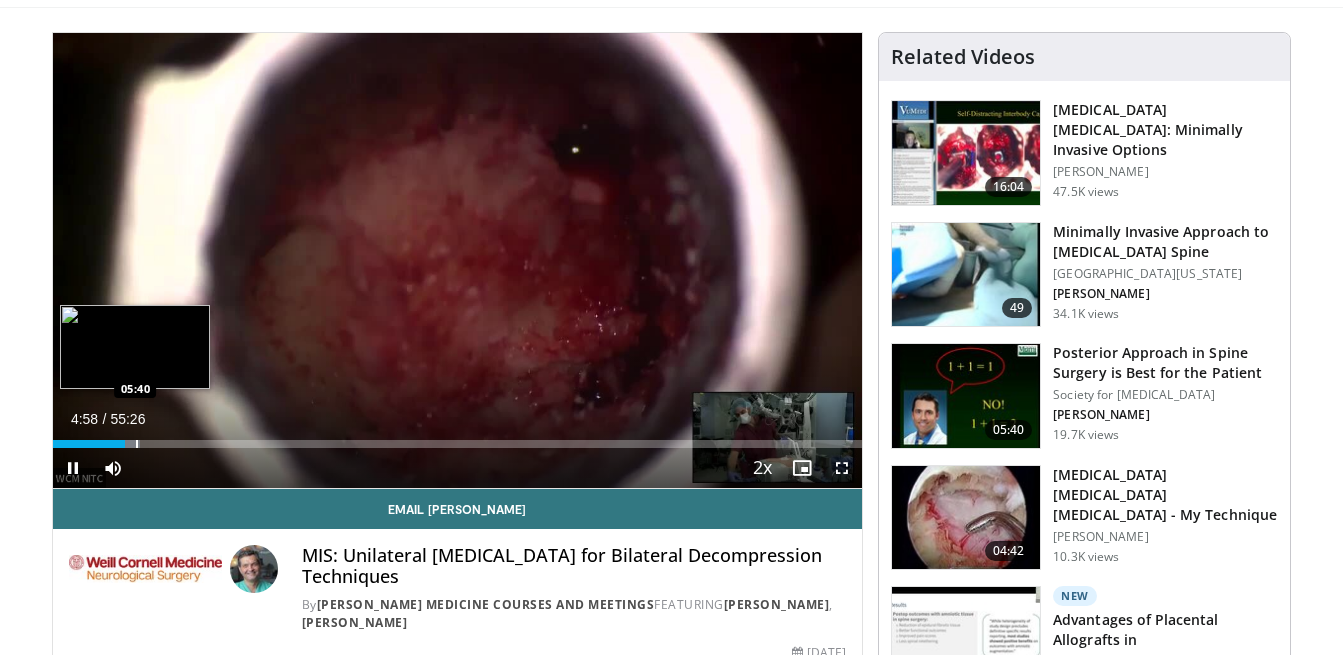 click at bounding box center (137, 444) 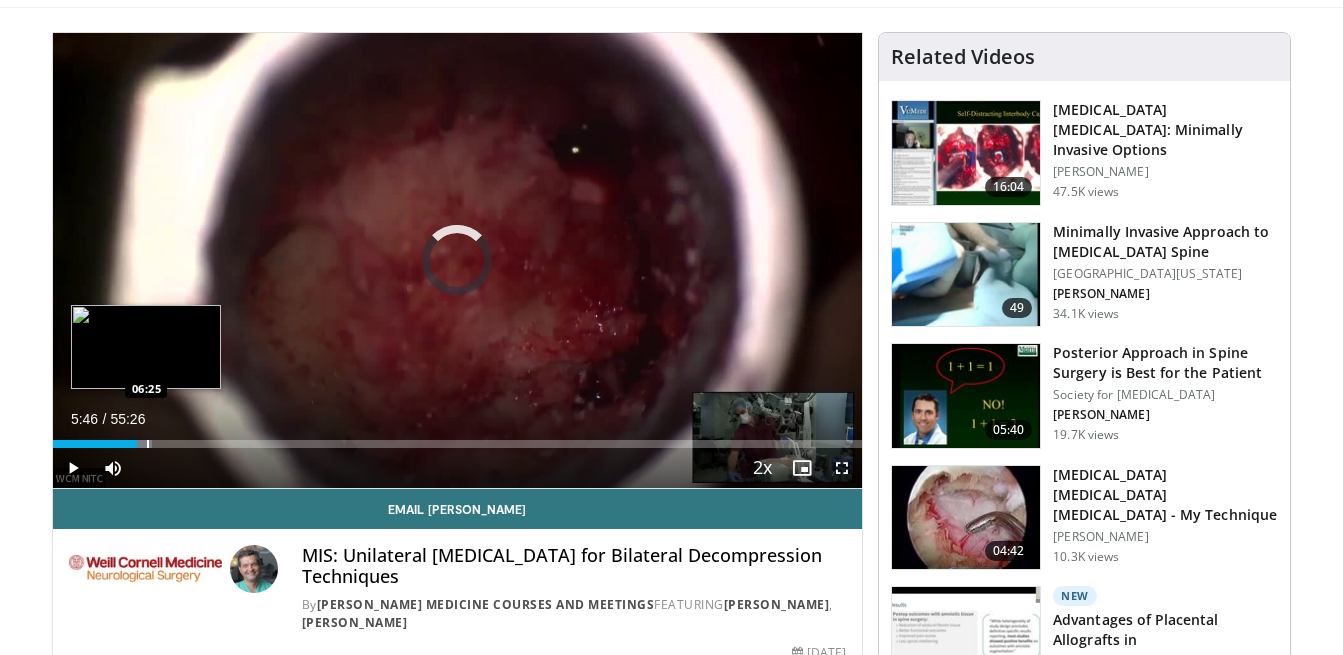 click at bounding box center (148, 444) 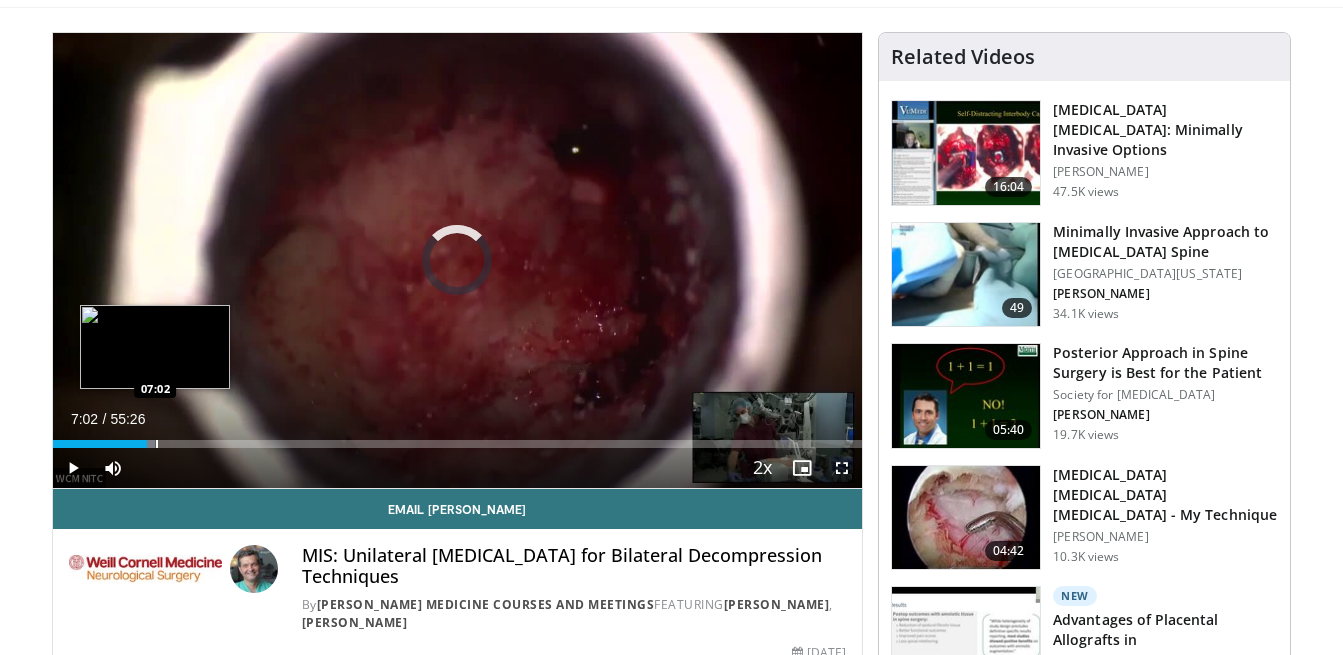 click at bounding box center [157, 444] 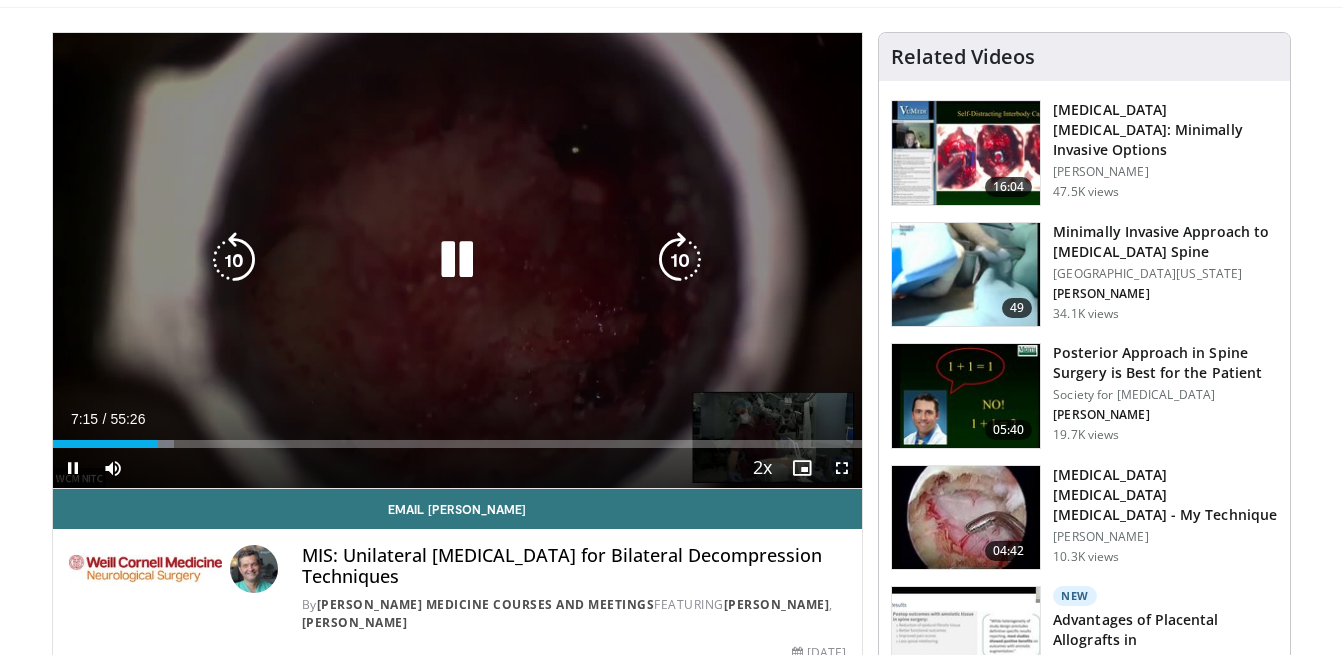click at bounding box center (457, 260) 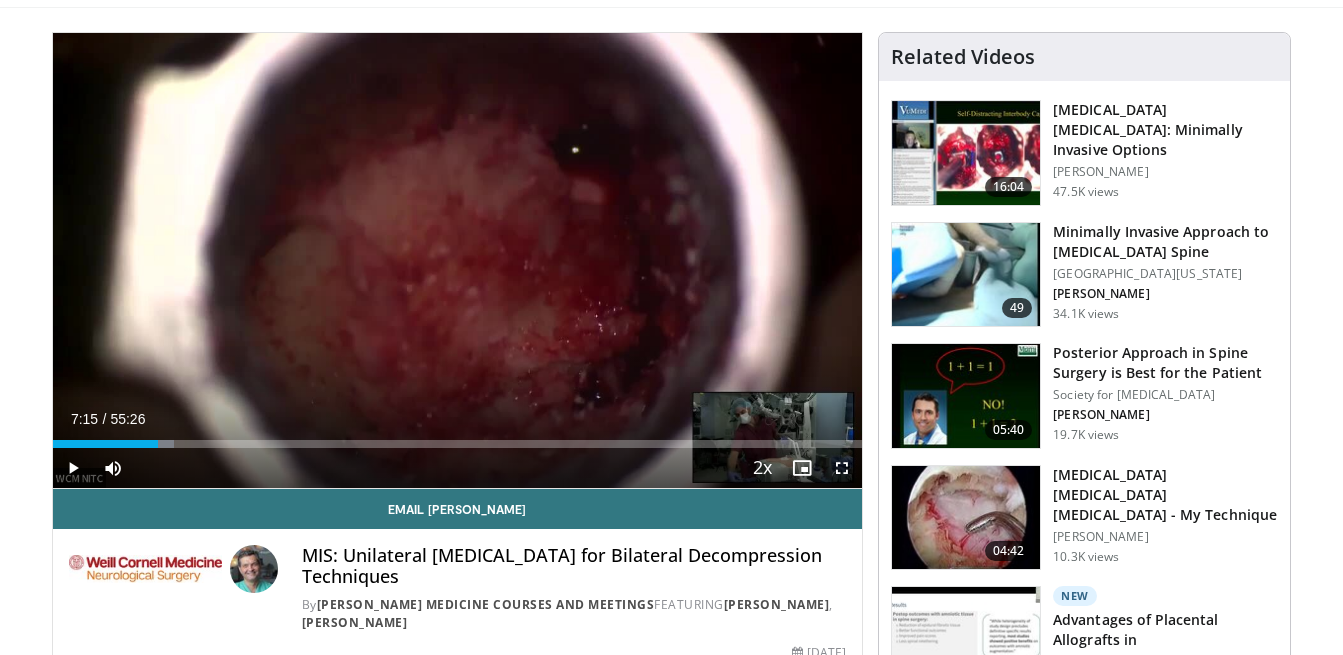 type 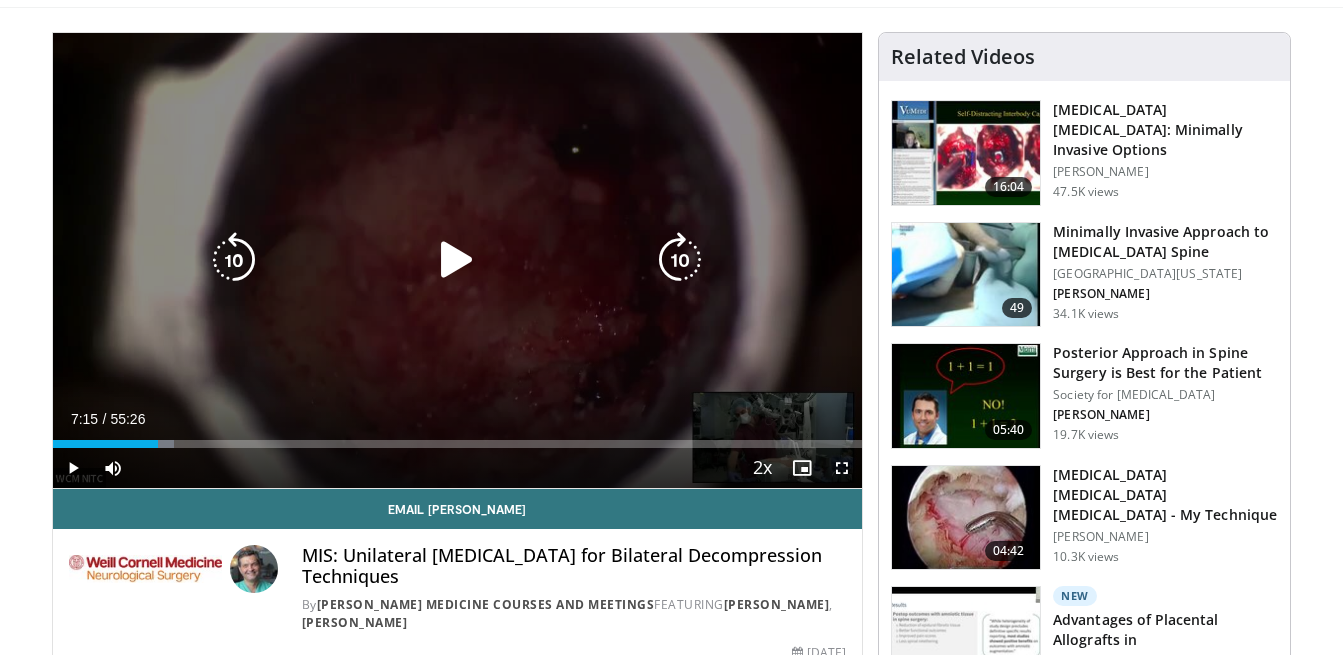 scroll, scrollTop: 0, scrollLeft: 0, axis: both 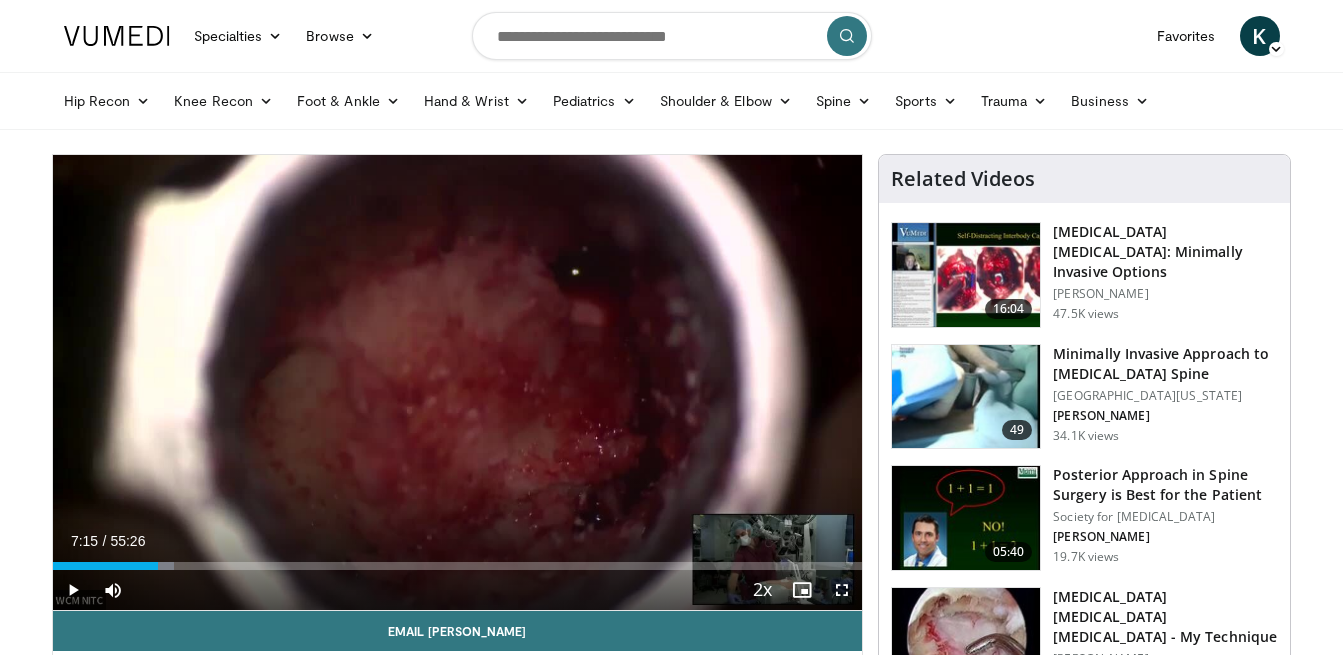 click at bounding box center [672, 36] 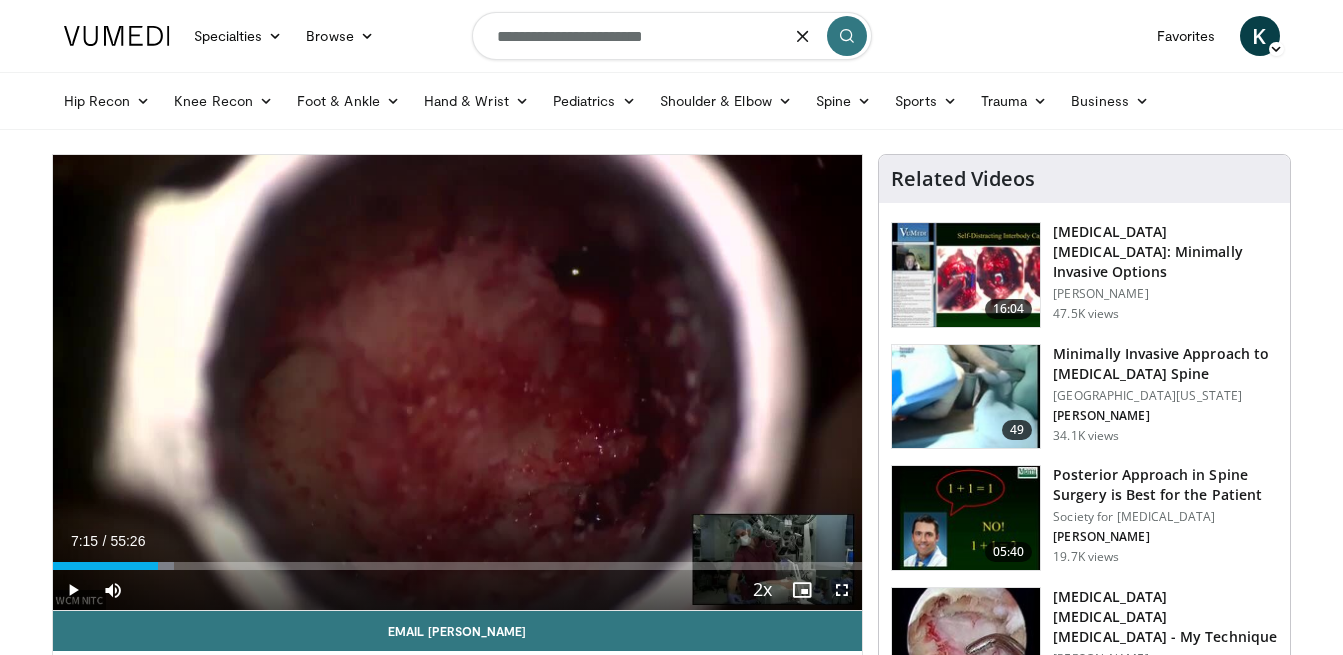type on "**********" 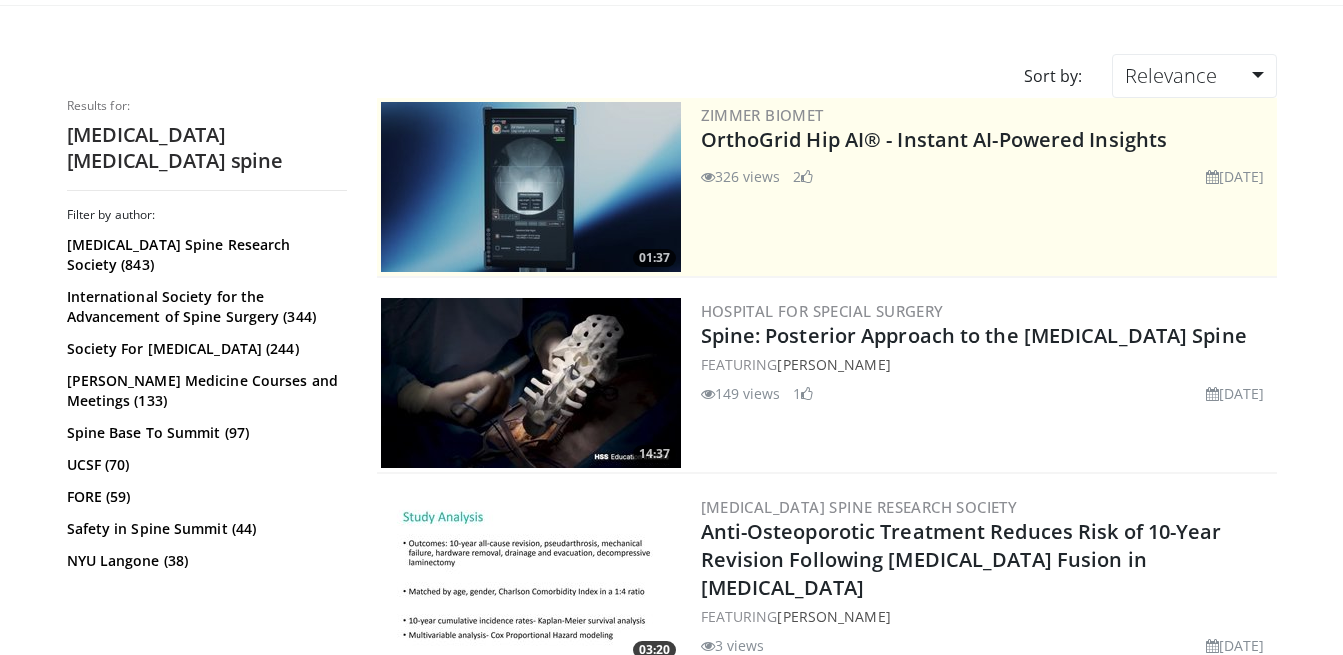 scroll, scrollTop: 151, scrollLeft: 0, axis: vertical 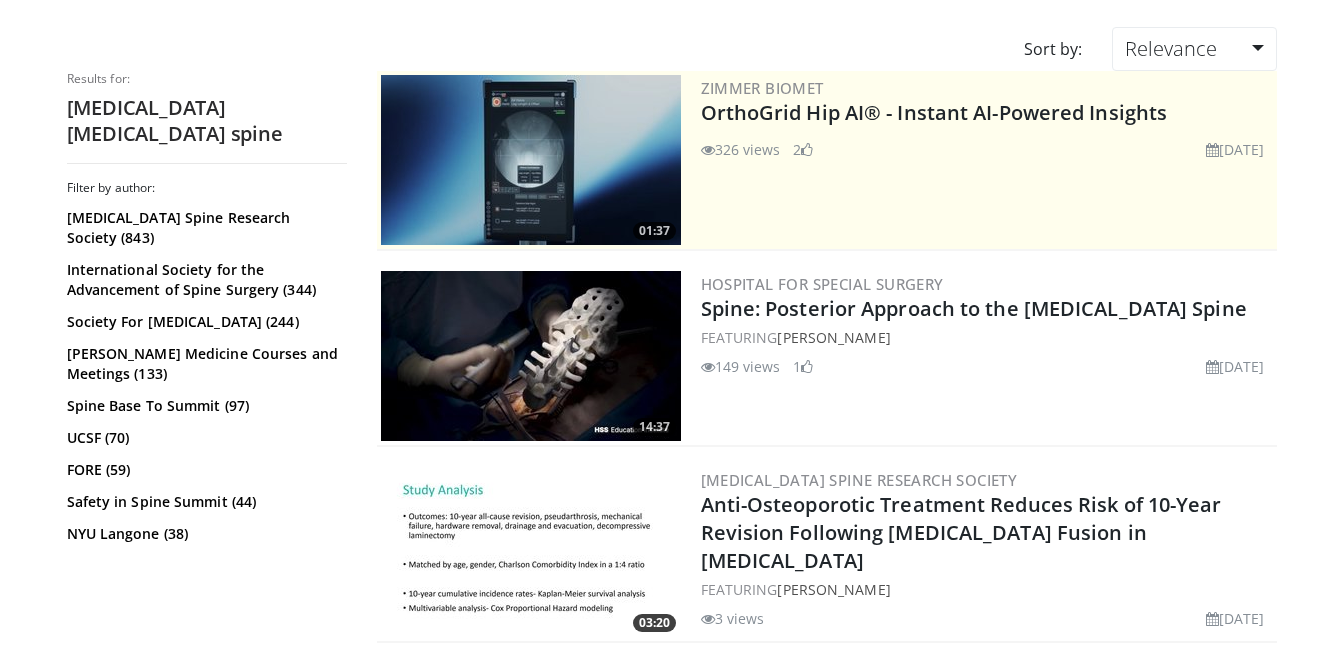 click at bounding box center [531, 356] 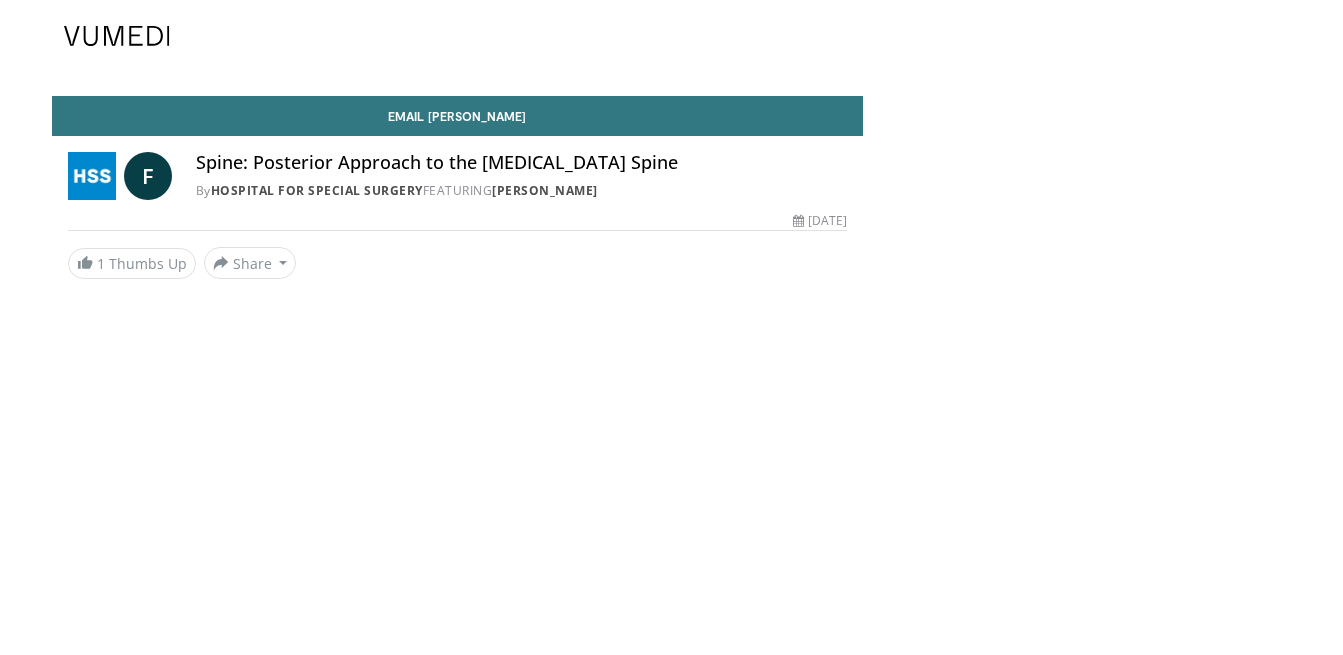 scroll, scrollTop: 0, scrollLeft: 0, axis: both 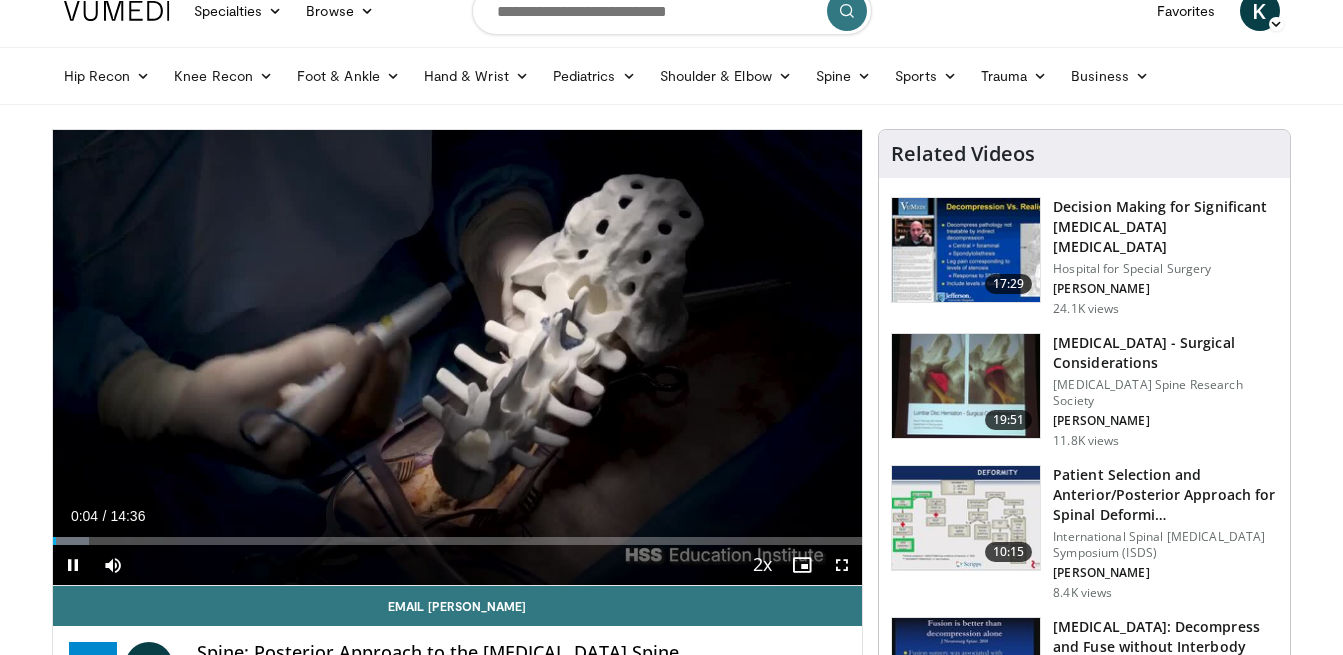 click on "+" at bounding box center [151, 595] 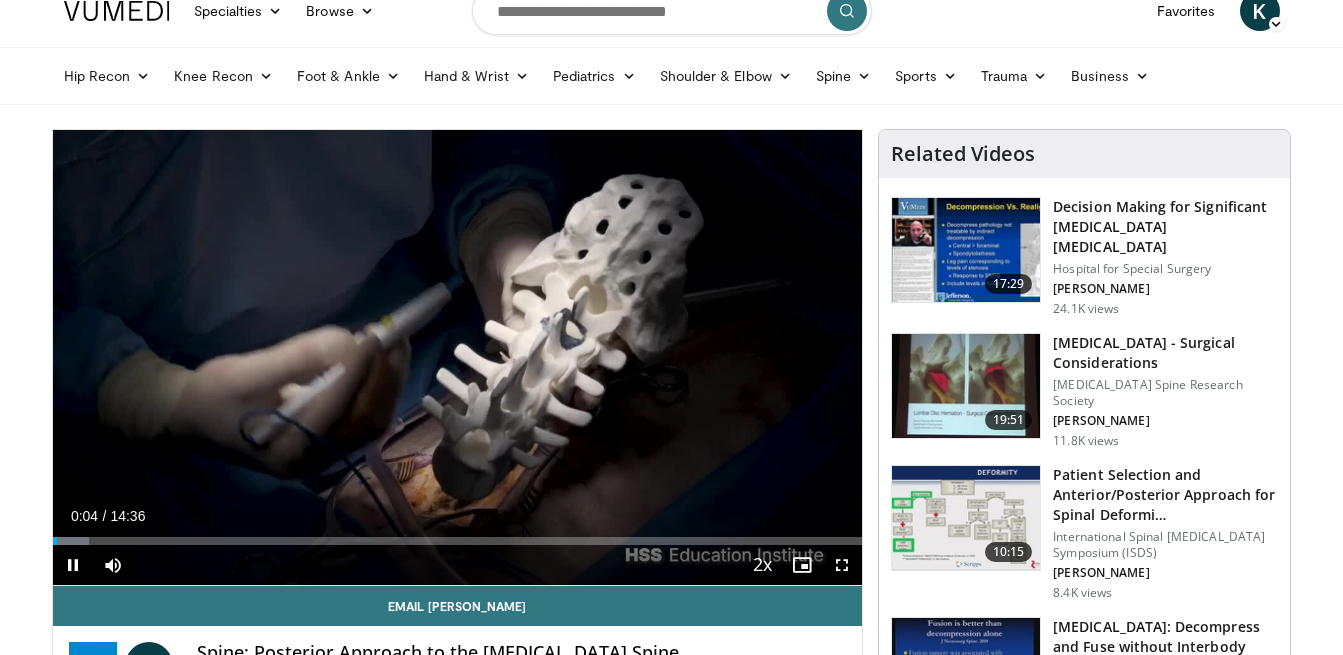click on "+" at bounding box center (151, 595) 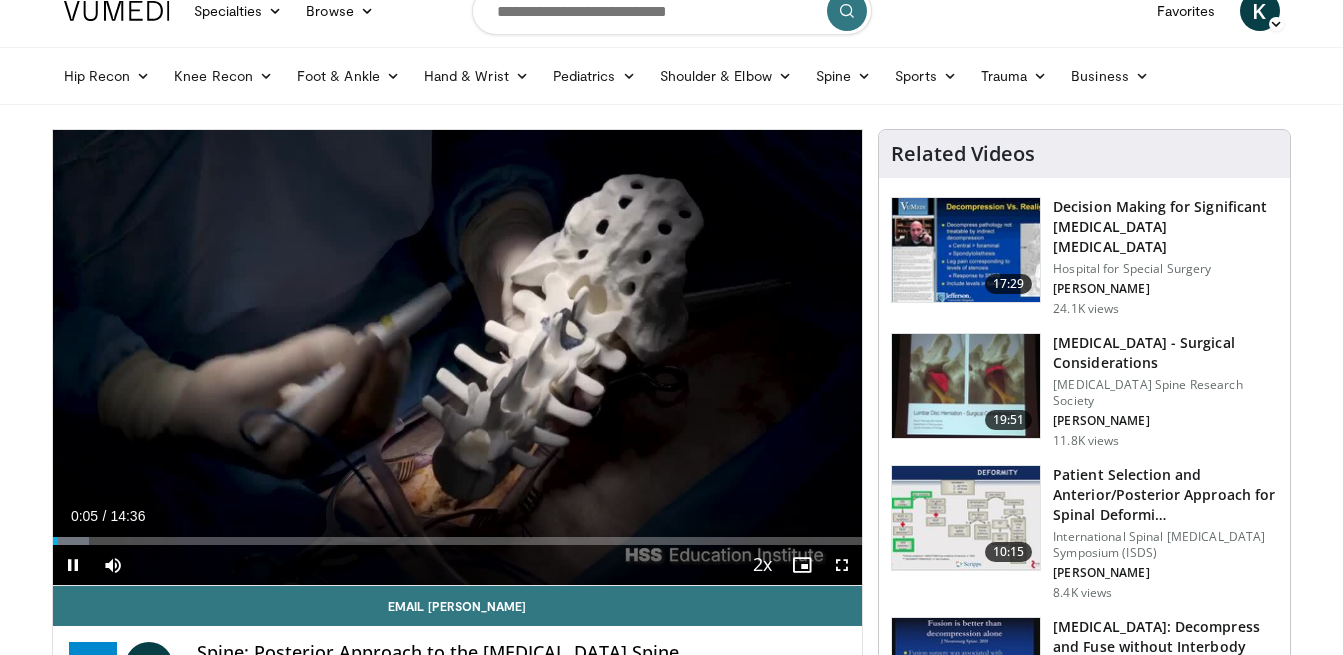 click on "+" at bounding box center (151, 595) 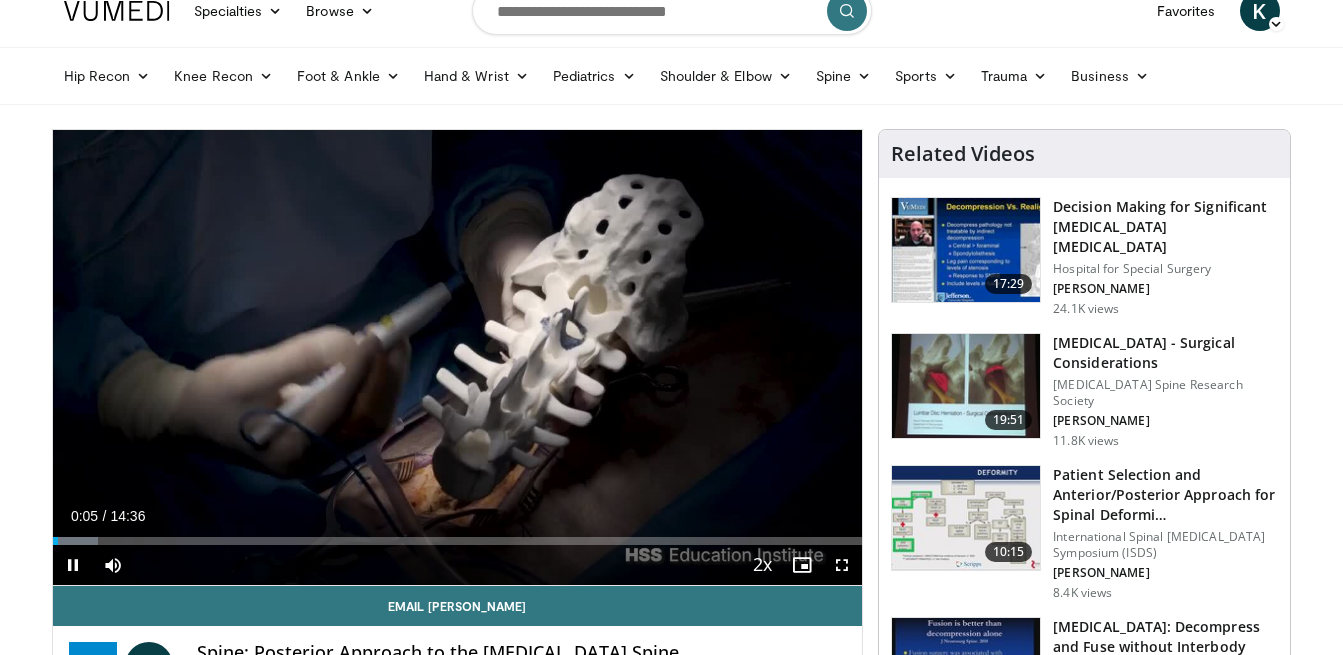 click on "+" at bounding box center [151, 595] 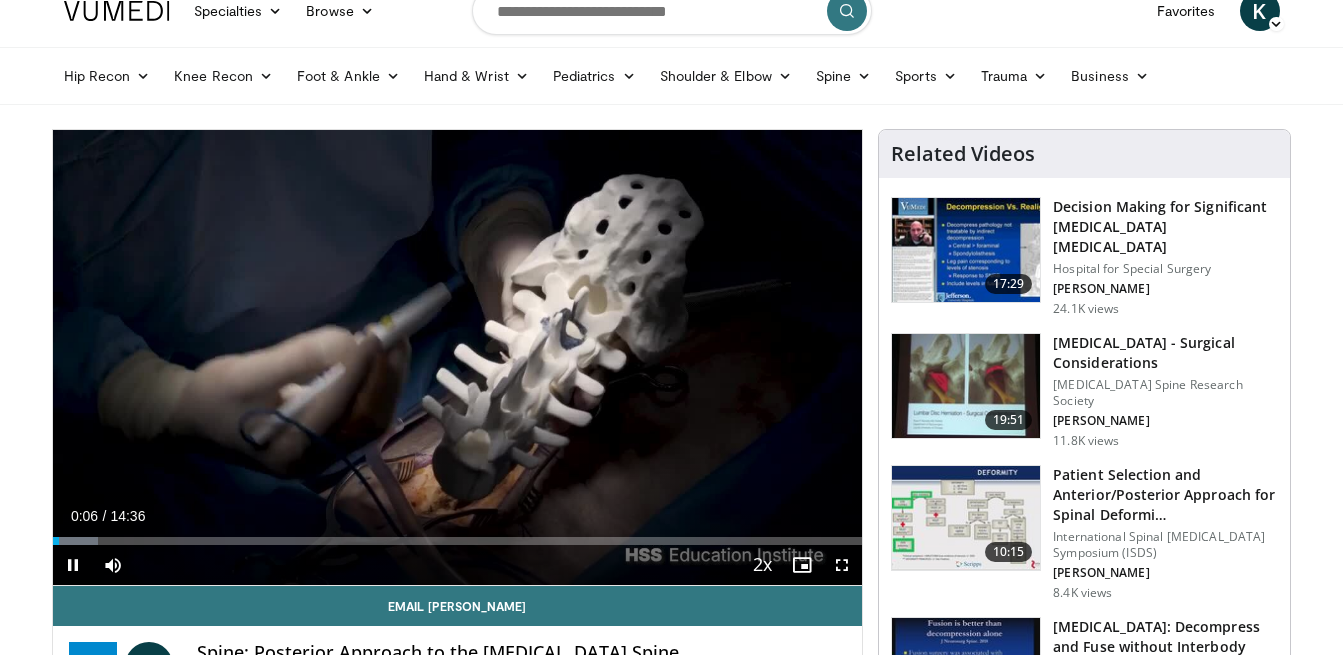 click on "+" at bounding box center (151, 595) 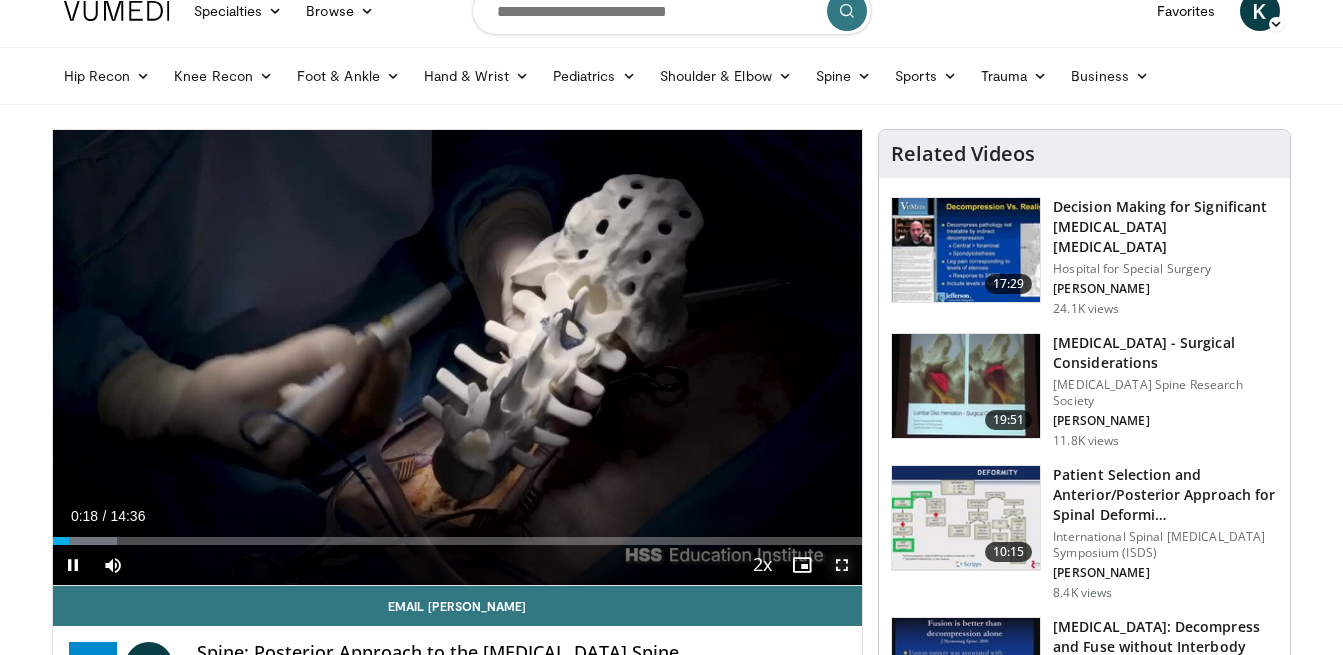 click at bounding box center (842, 565) 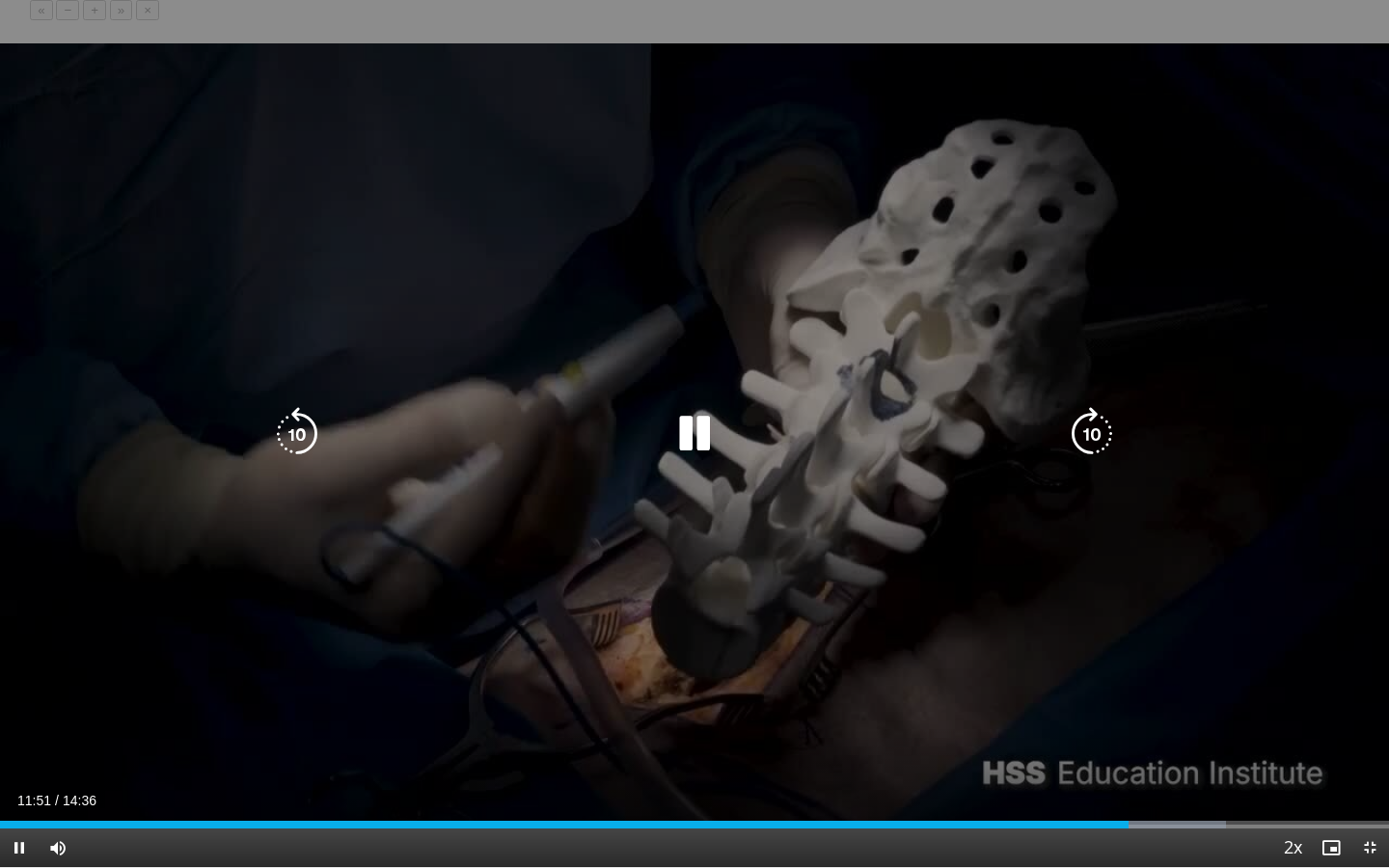 click at bounding box center [694, 434] 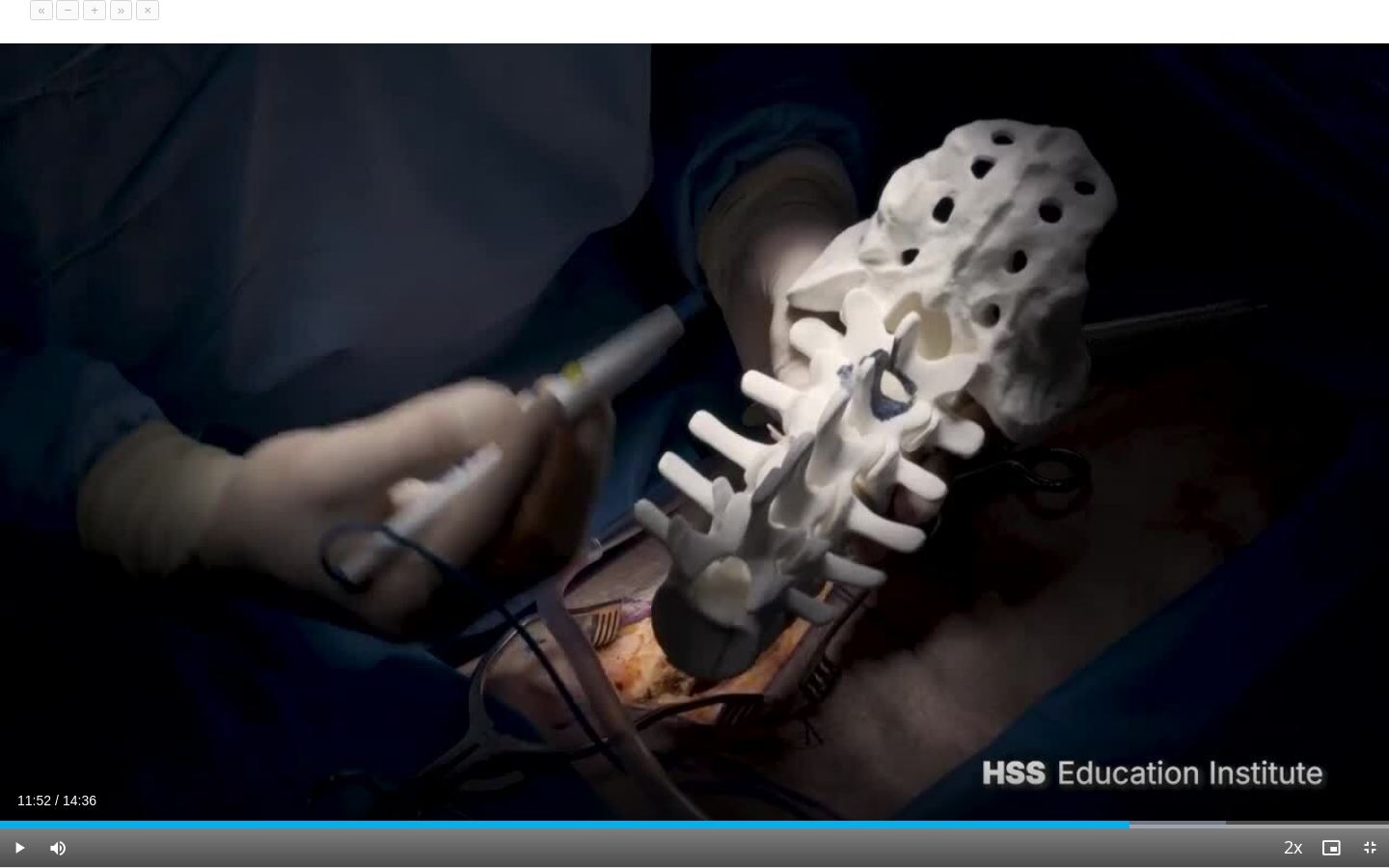 type 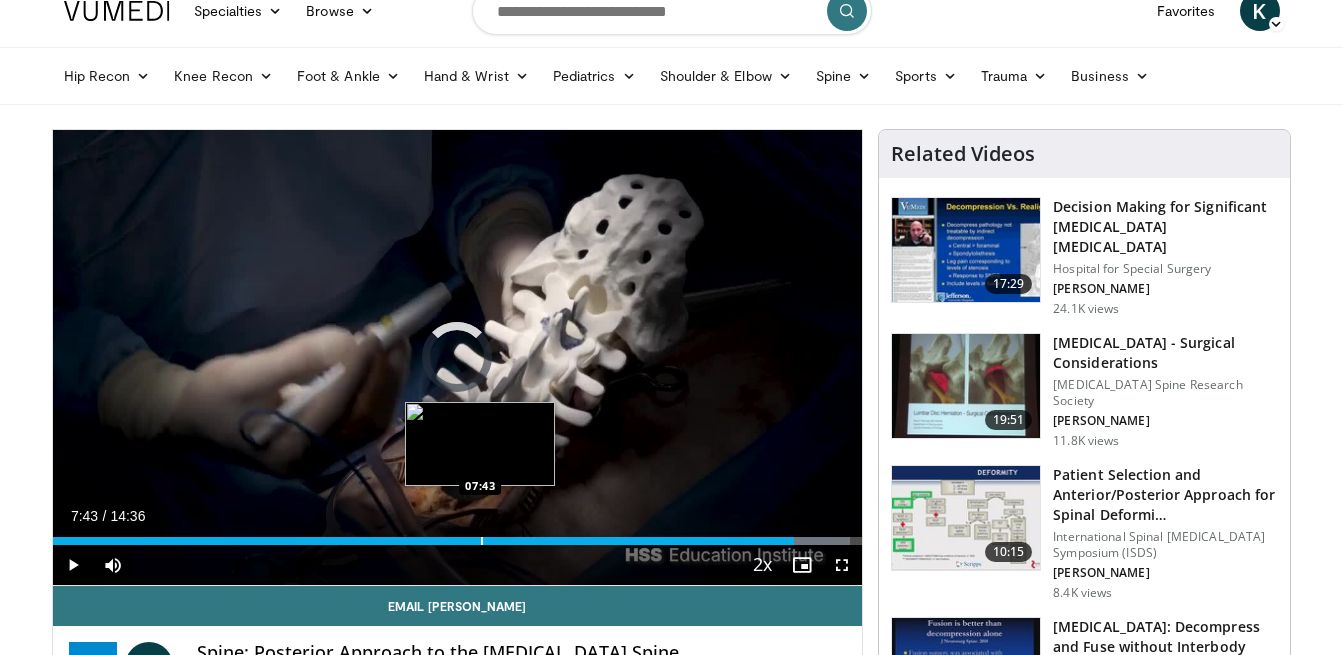 click at bounding box center (482, 541) 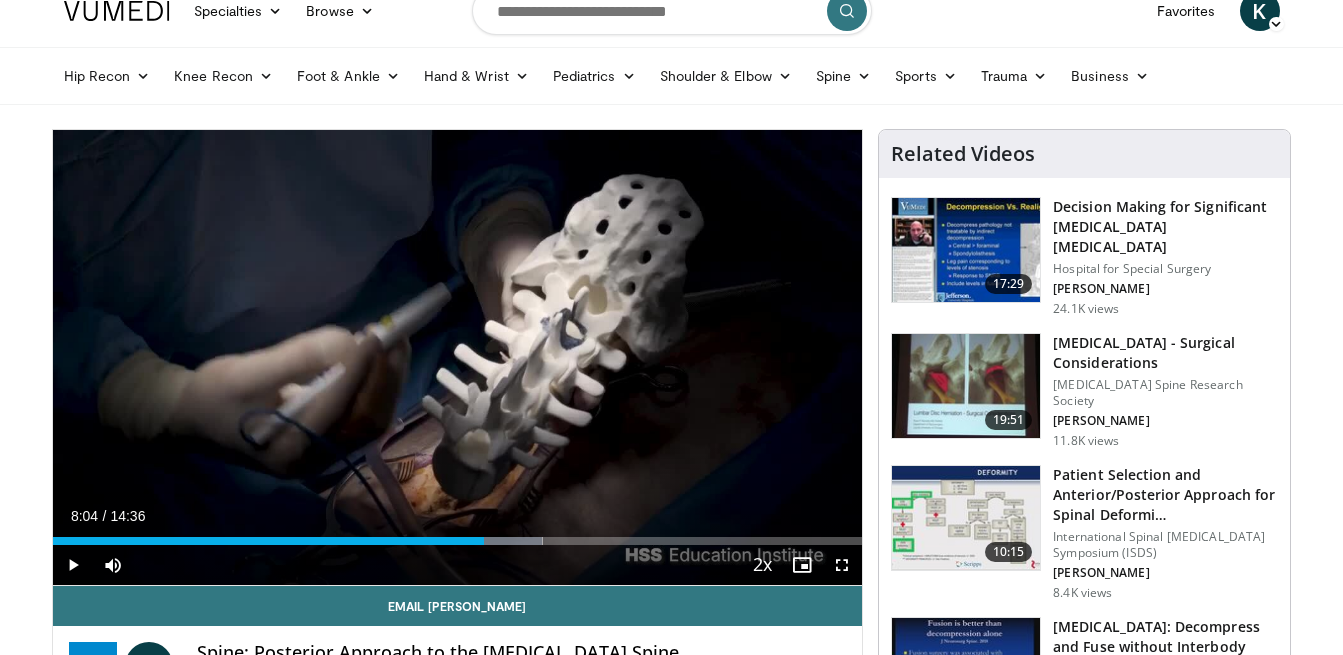 click at bounding box center [502, 541] 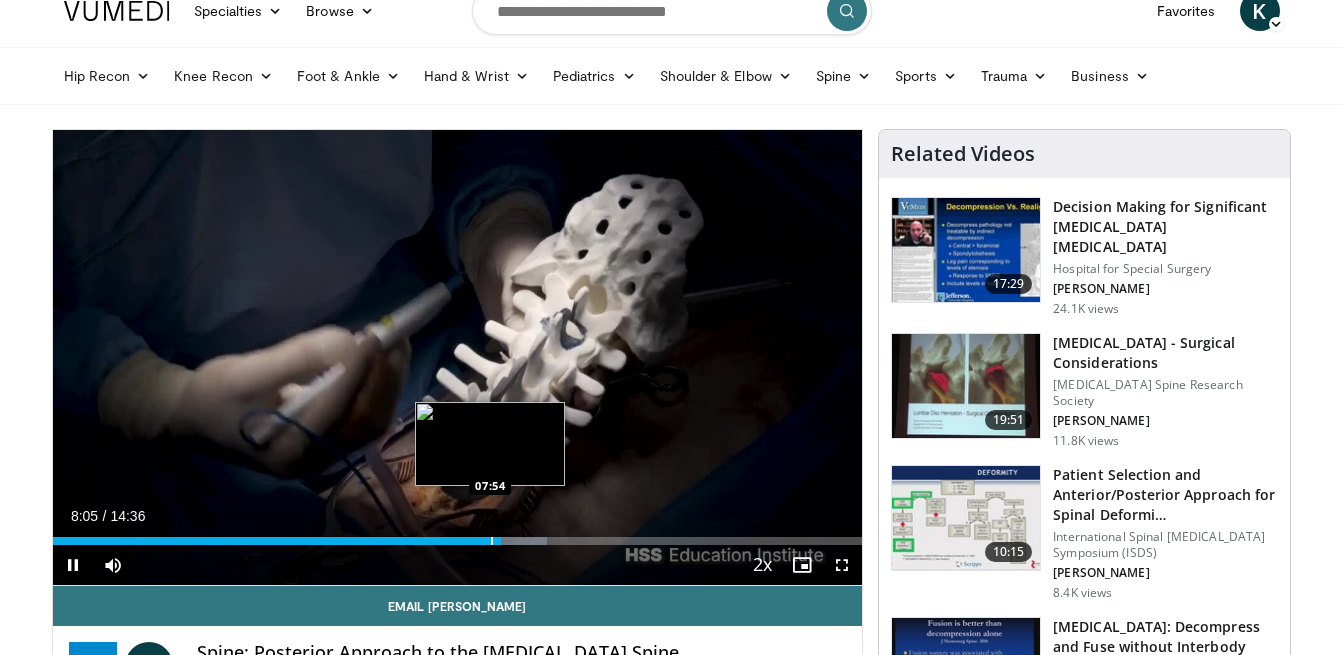click at bounding box center [492, 541] 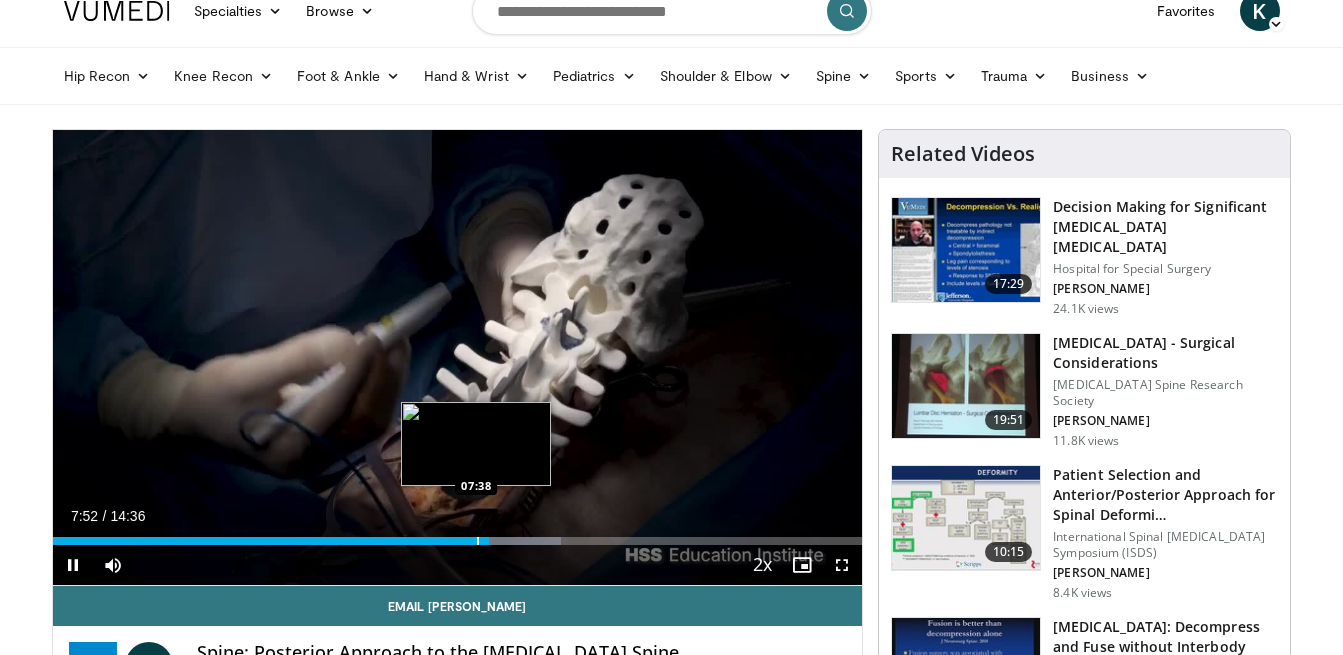 click at bounding box center (478, 541) 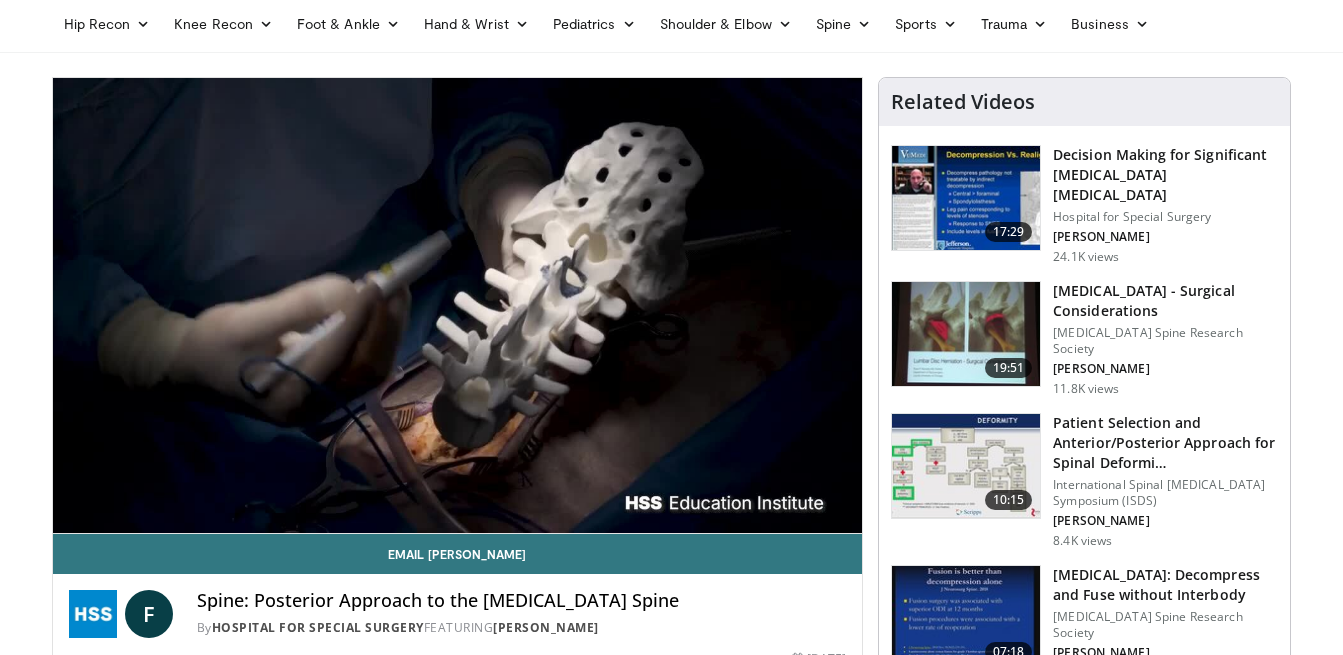 scroll, scrollTop: 74, scrollLeft: 0, axis: vertical 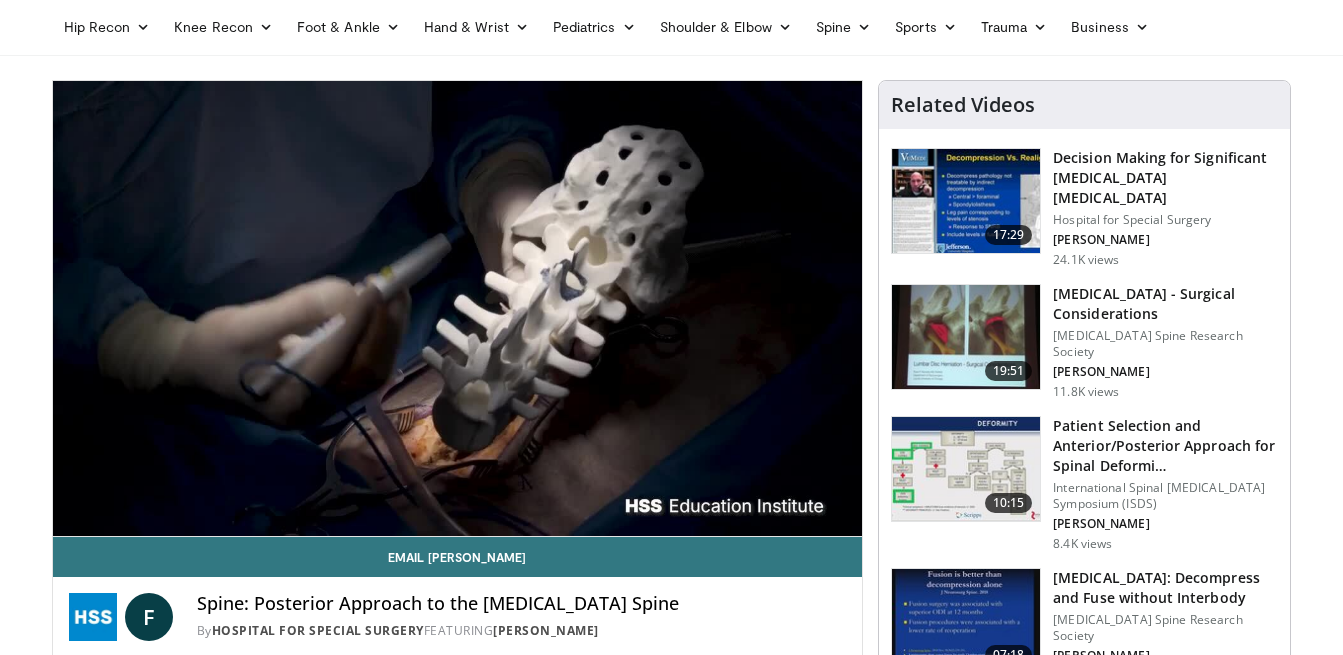 click at bounding box center [966, 469] 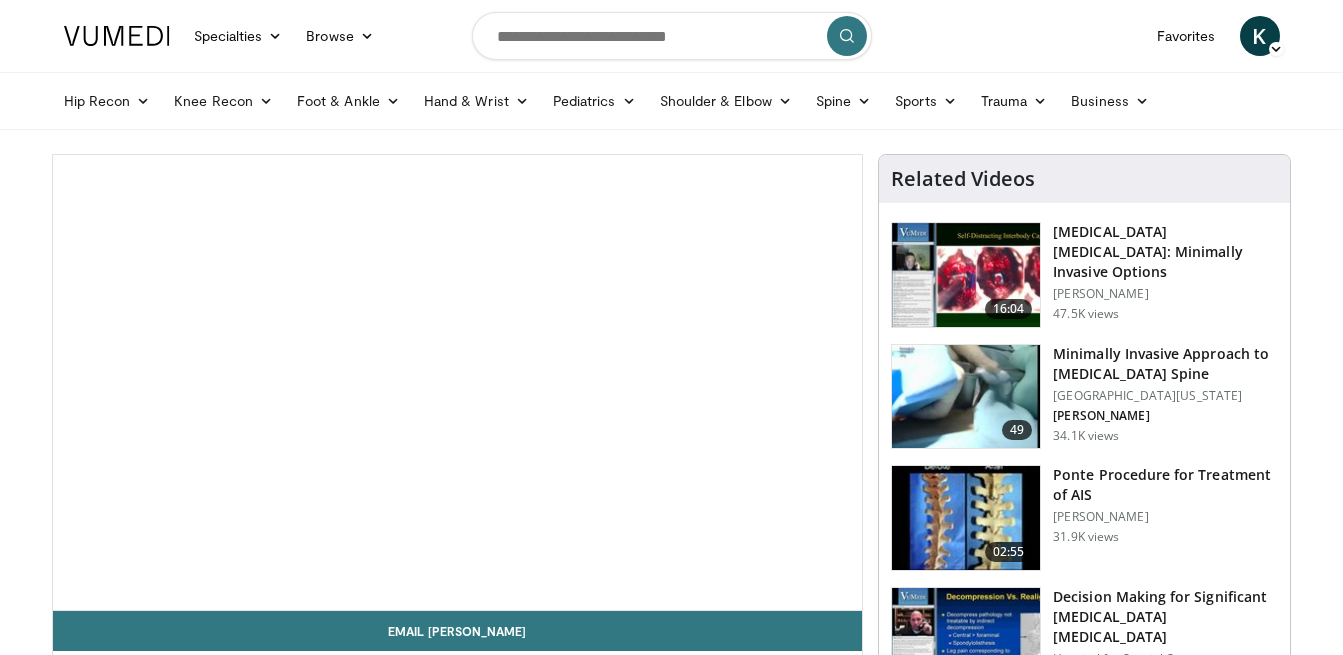 scroll, scrollTop: 0, scrollLeft: 0, axis: both 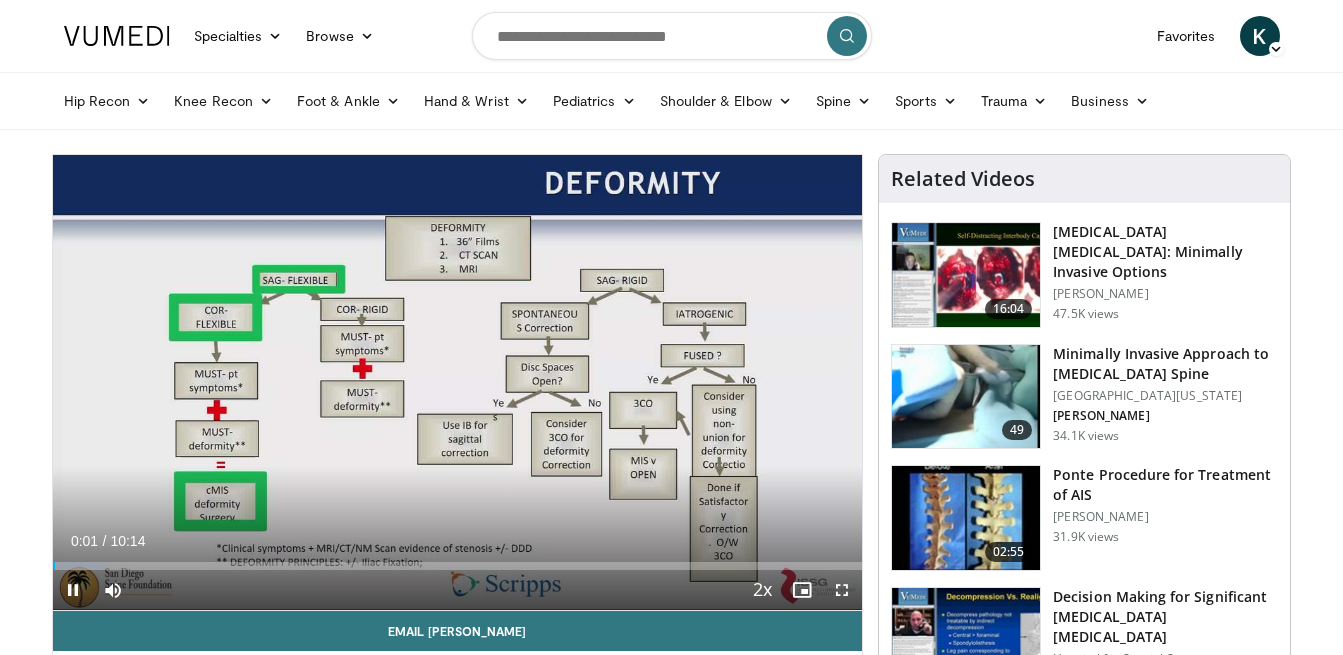 click on "+" at bounding box center (151, 620) 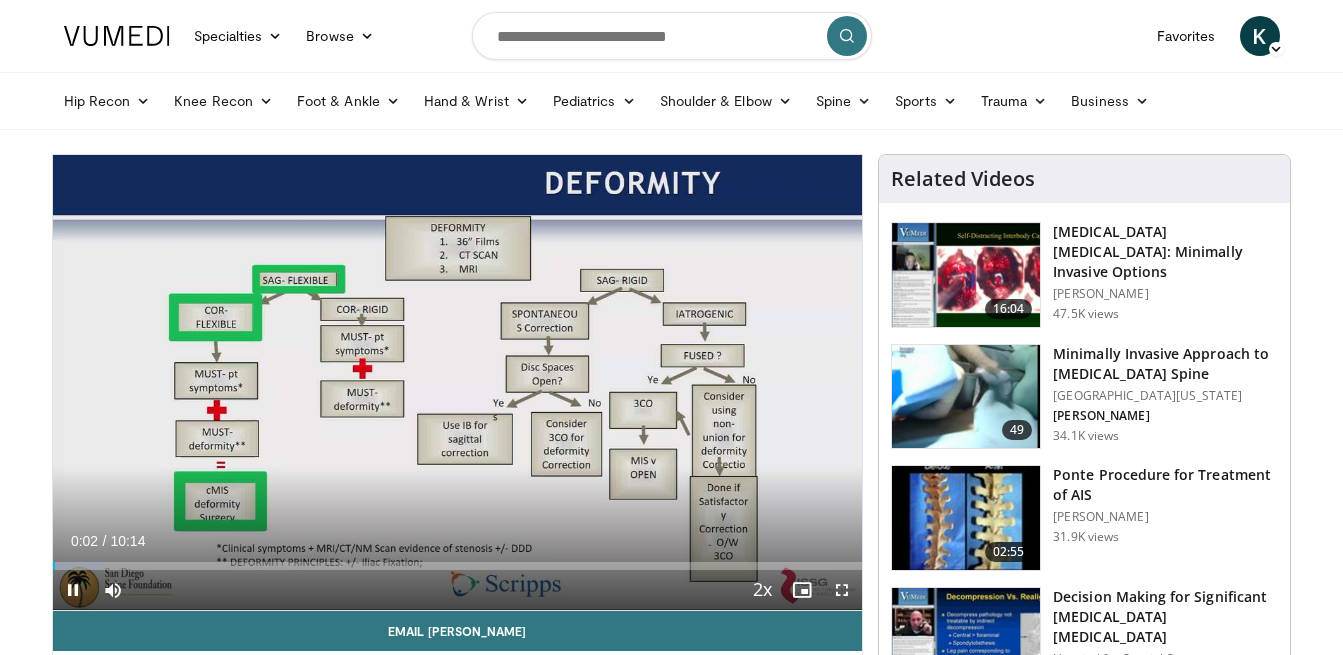 click on "+" at bounding box center [151, 620] 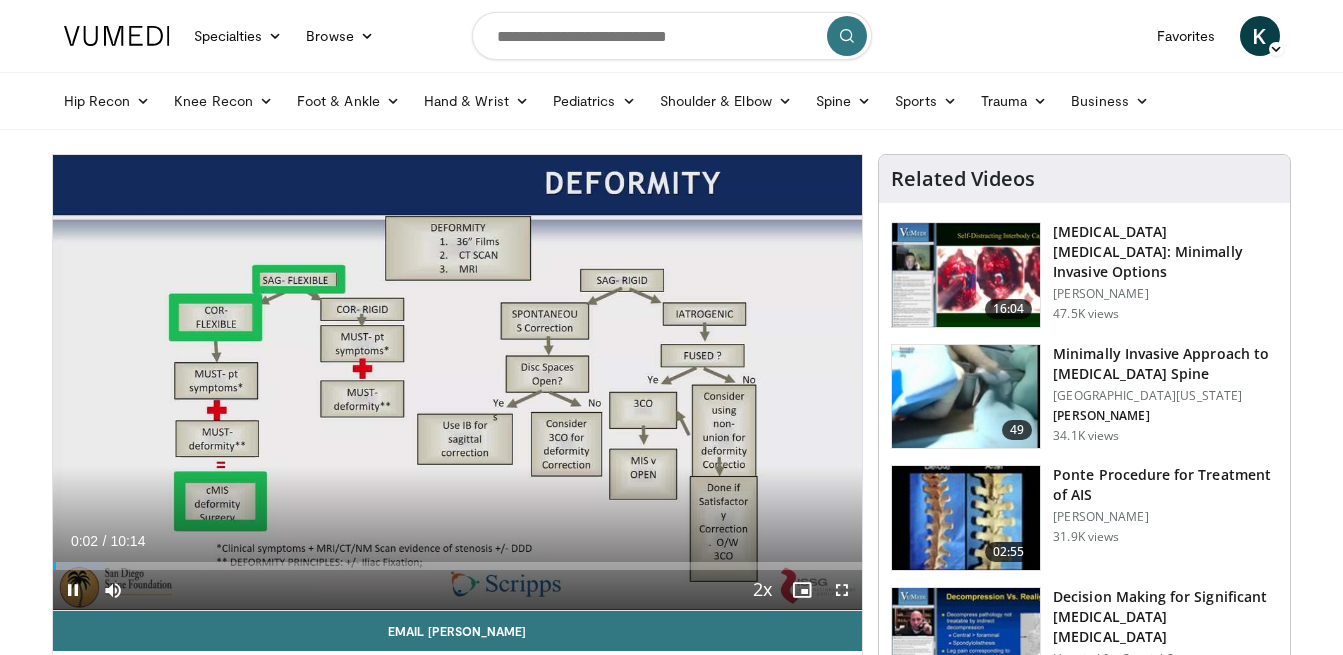 click on "+" at bounding box center [151, 620] 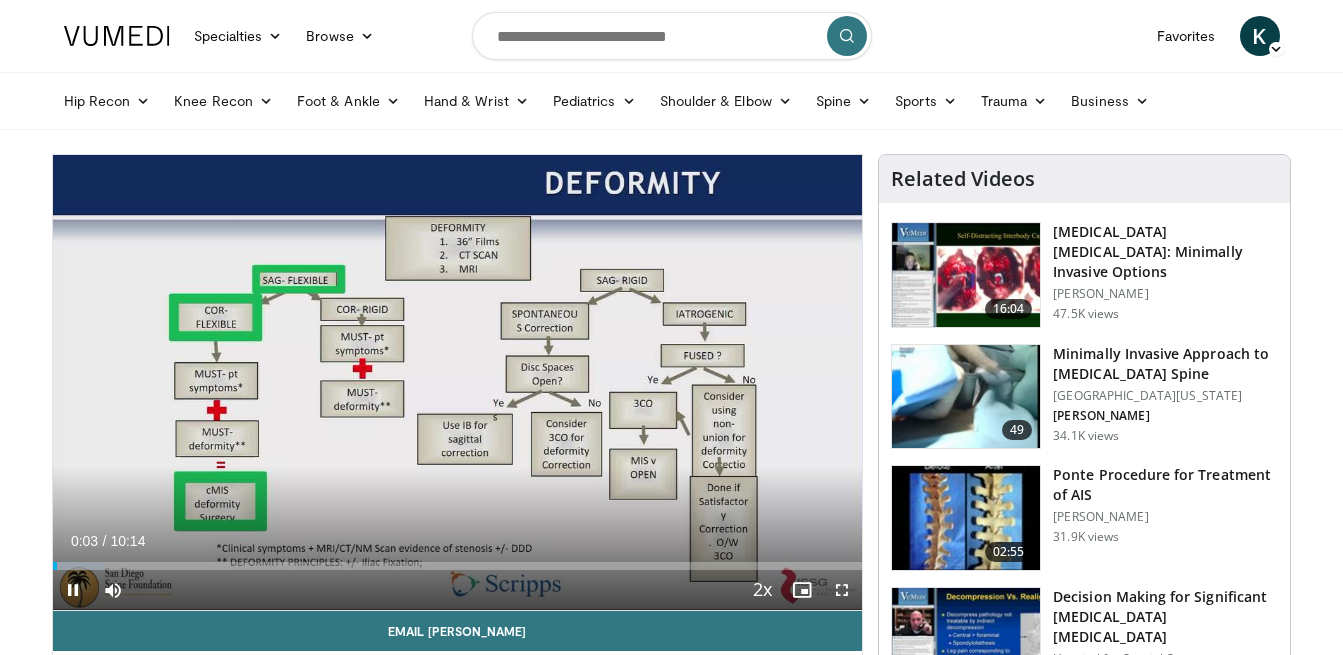 click on "+" at bounding box center [151, 620] 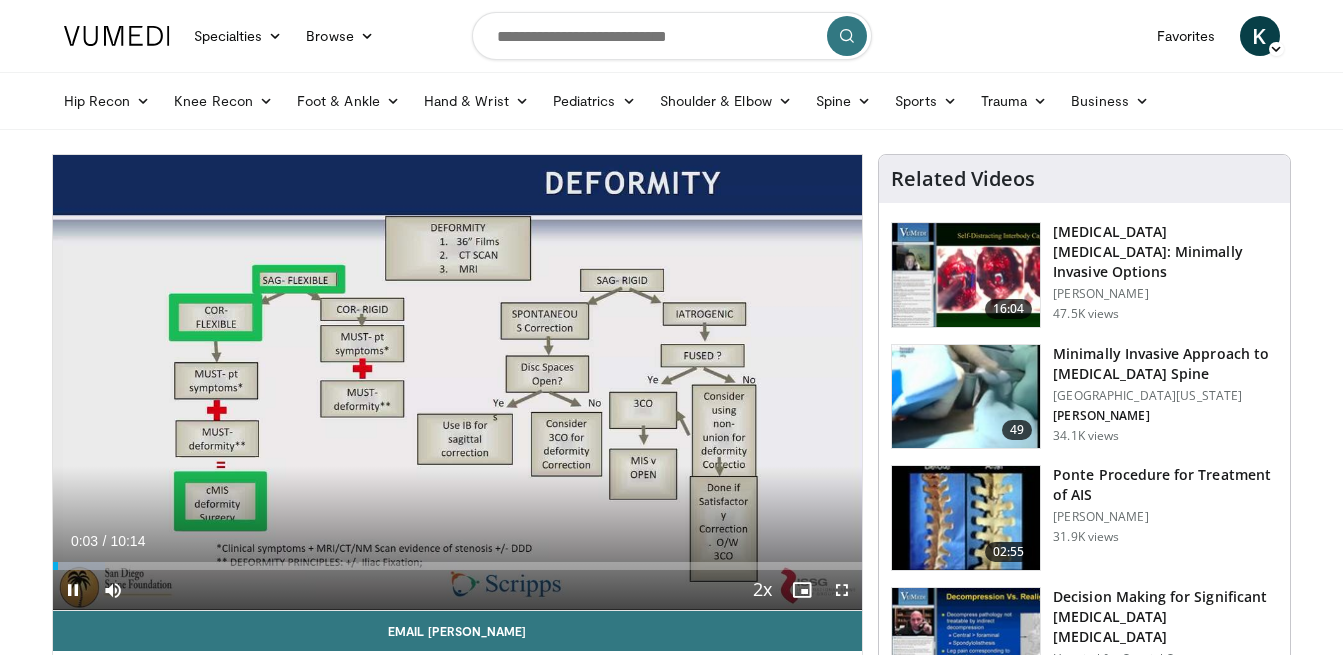 click on "+" at bounding box center (151, 620) 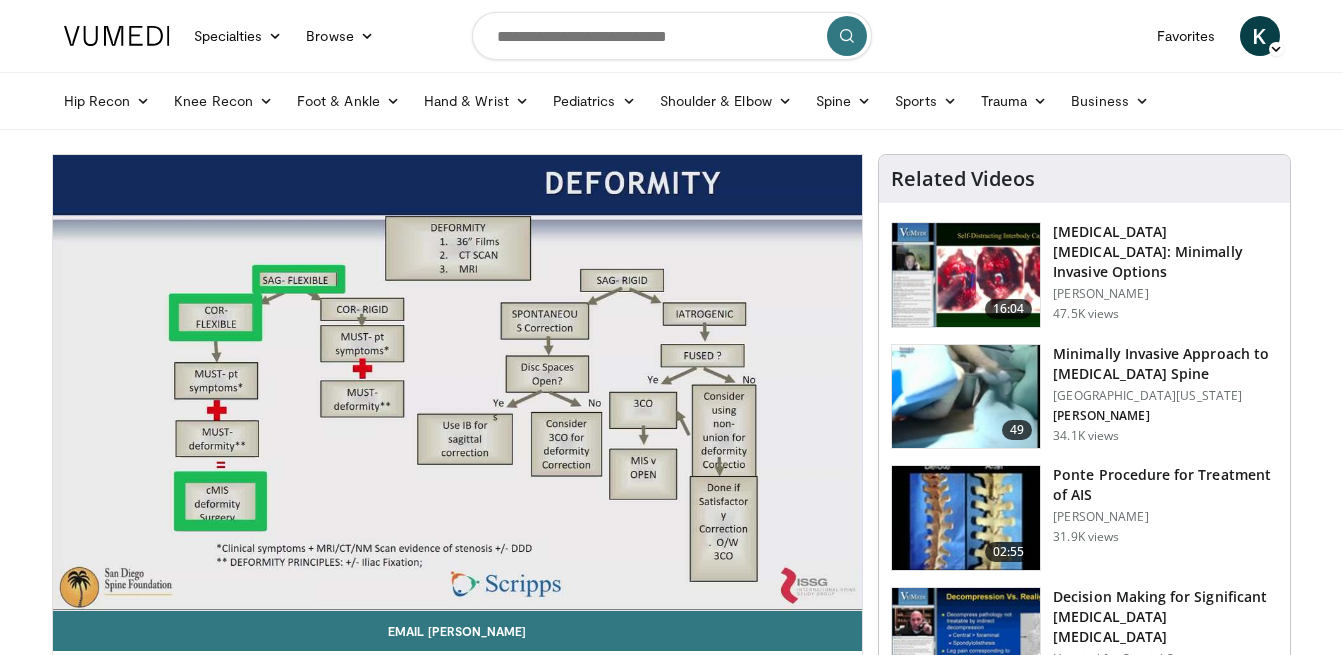 click on "+" at bounding box center [151, 620] 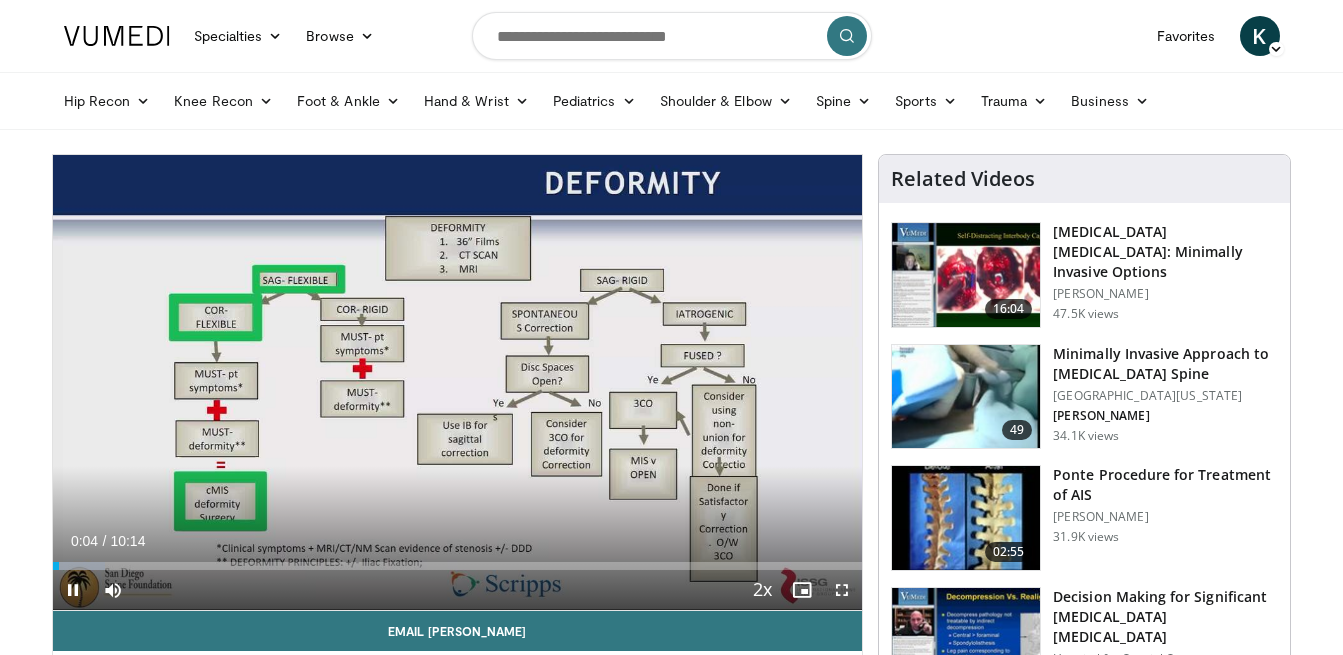 click on "+" at bounding box center [151, 620] 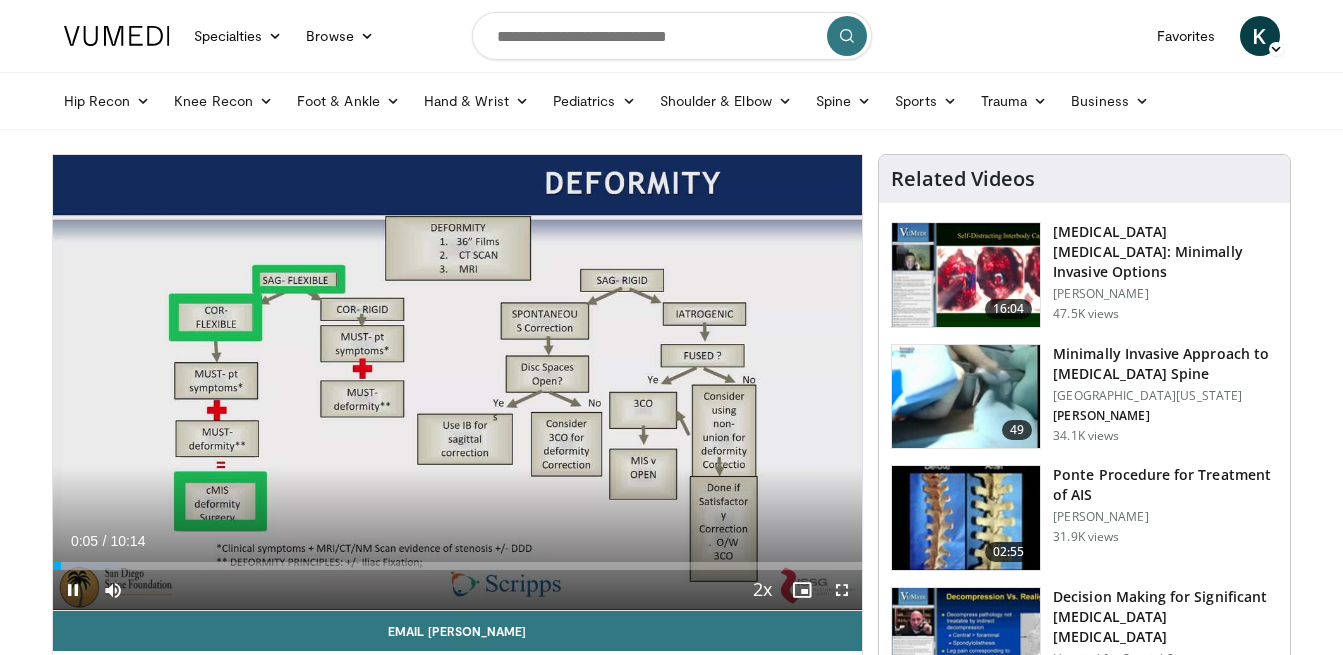 click on "+" at bounding box center [151, 620] 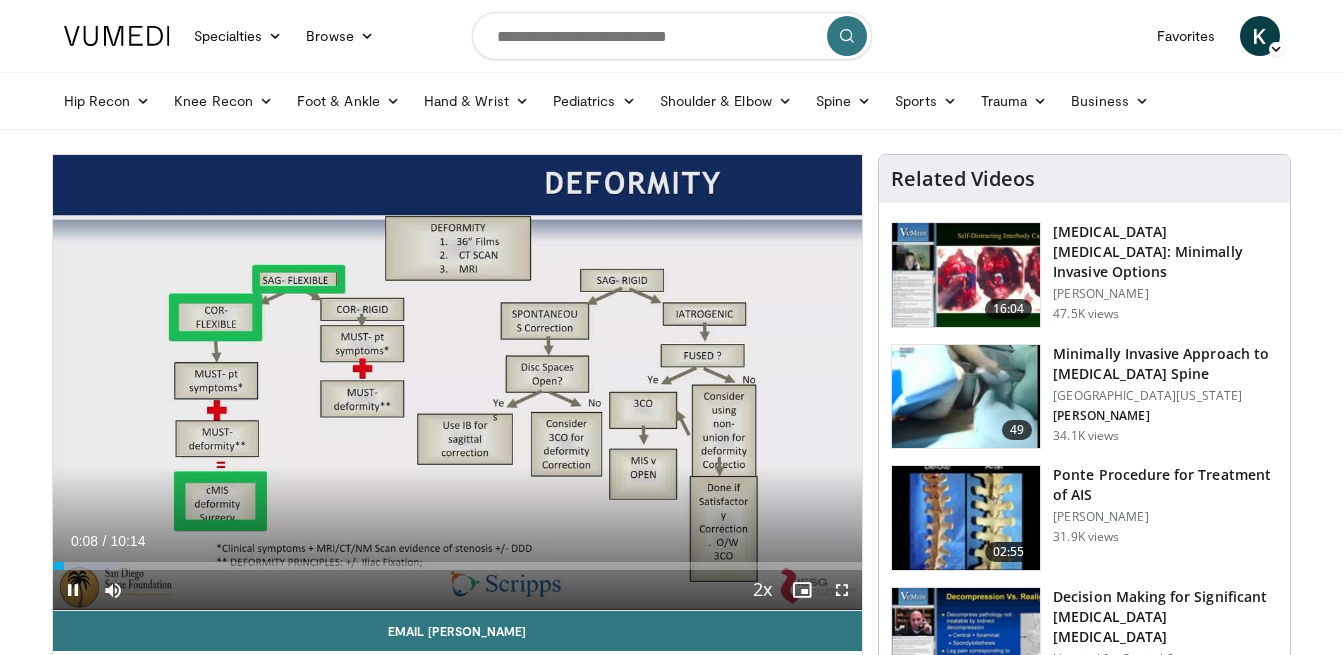 click on "−" at bounding box center [123, 620] 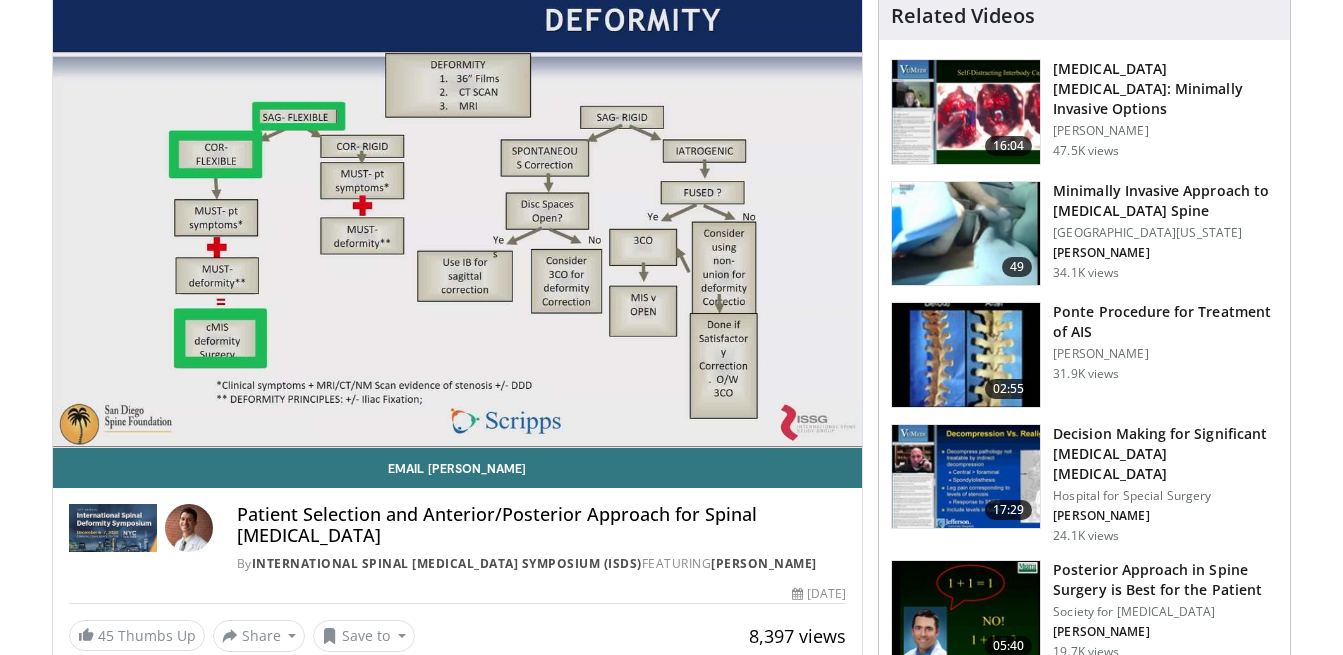 scroll, scrollTop: 0, scrollLeft: 0, axis: both 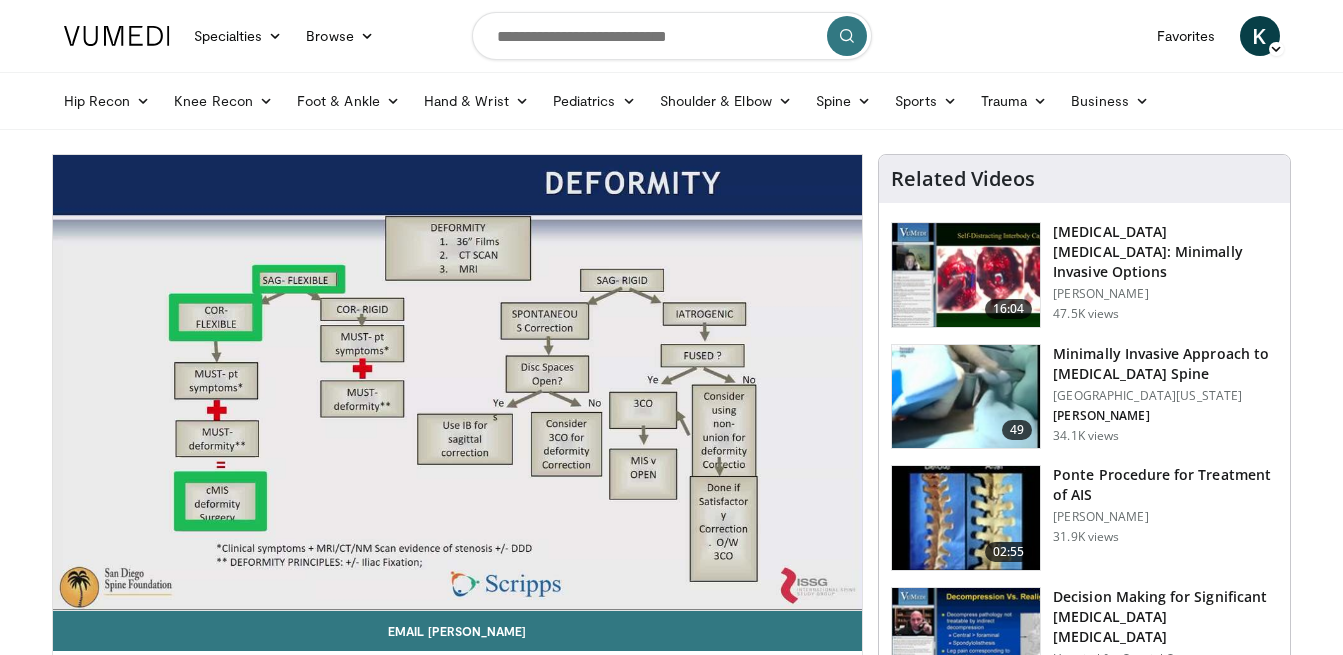 click at bounding box center (672, 36) 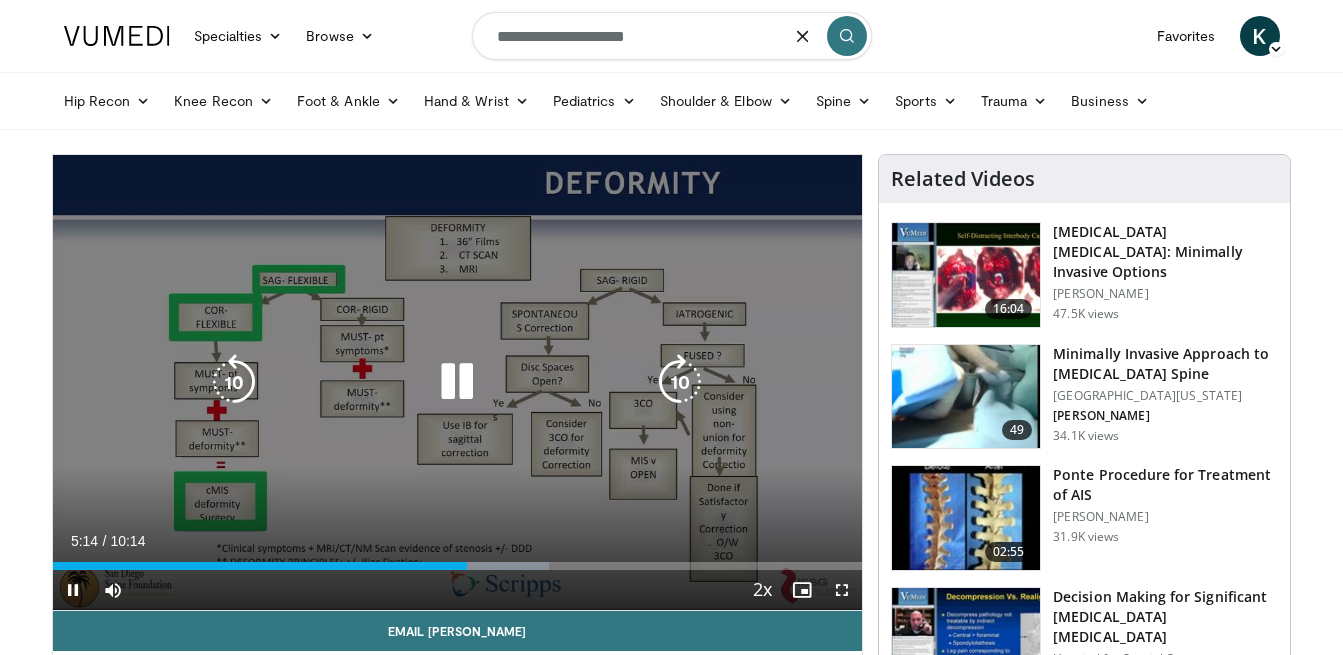 type on "**********" 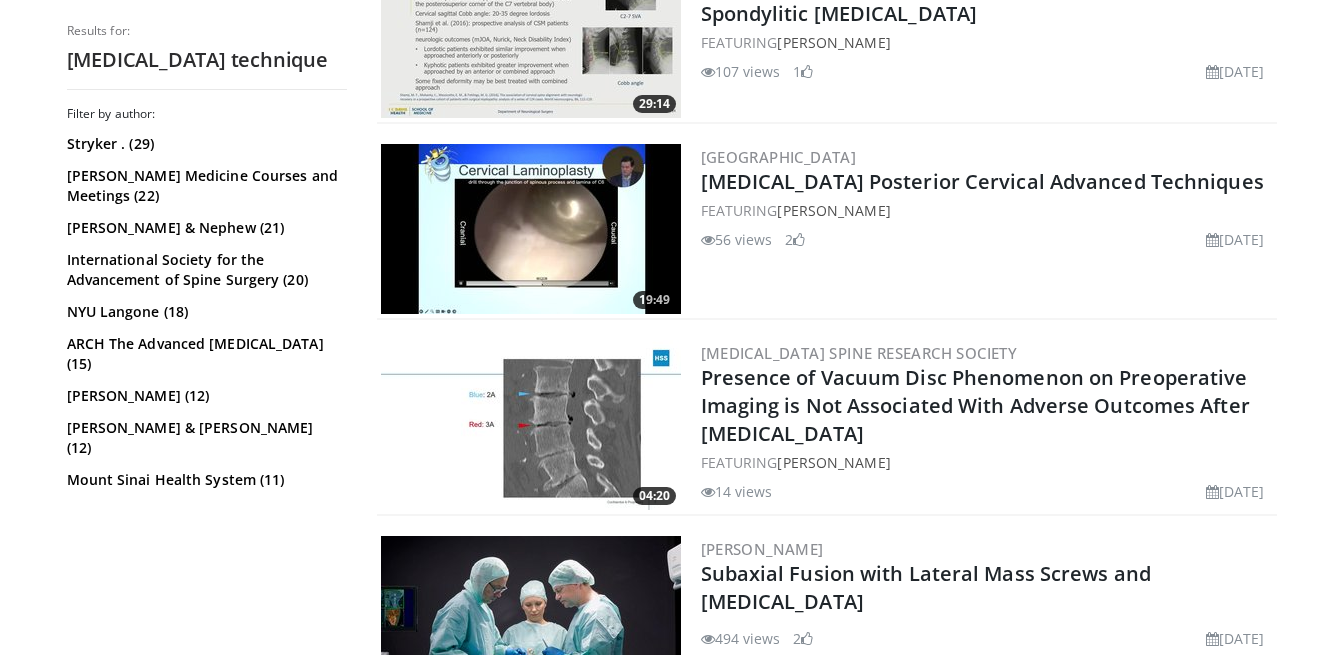 scroll, scrollTop: 675, scrollLeft: 0, axis: vertical 